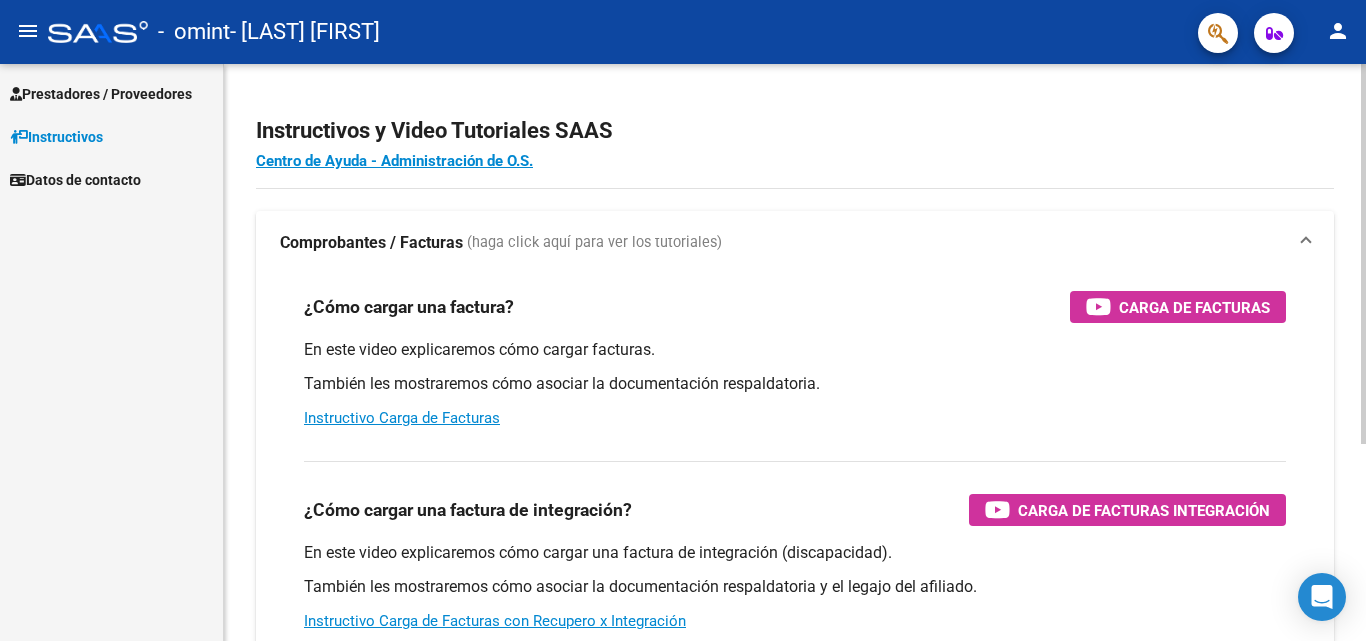 scroll, scrollTop: 0, scrollLeft: 0, axis: both 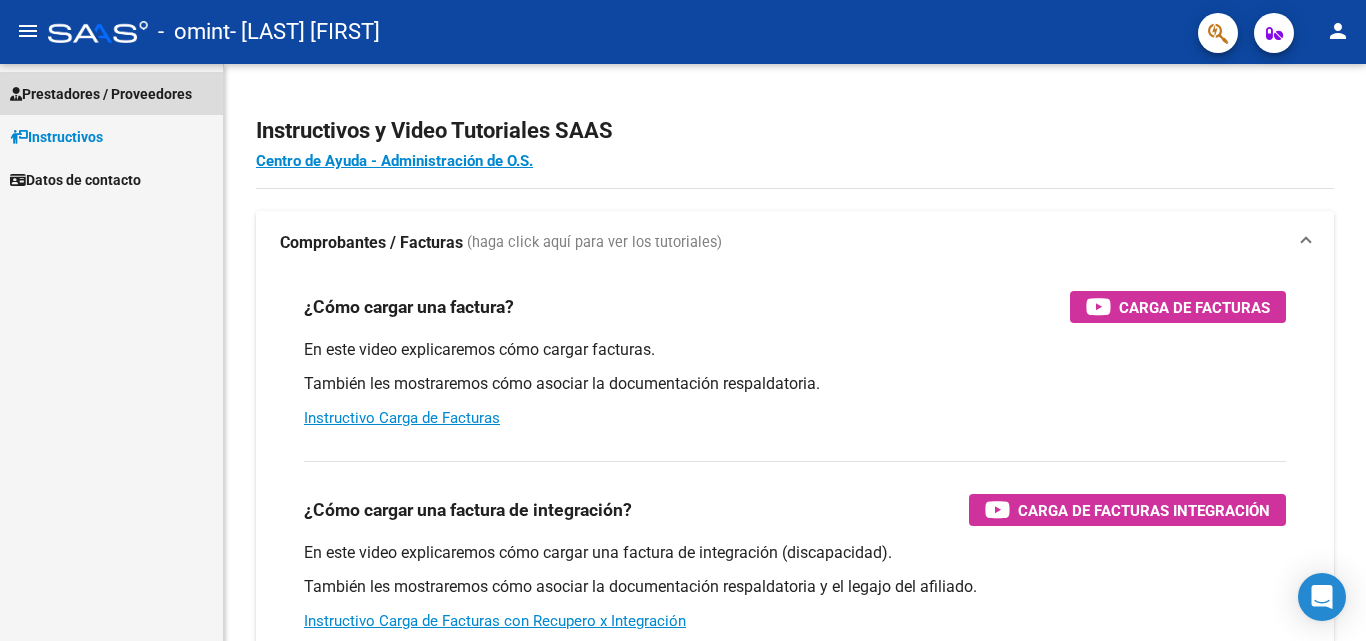 click on "Prestadores / Proveedores" at bounding box center [101, 94] 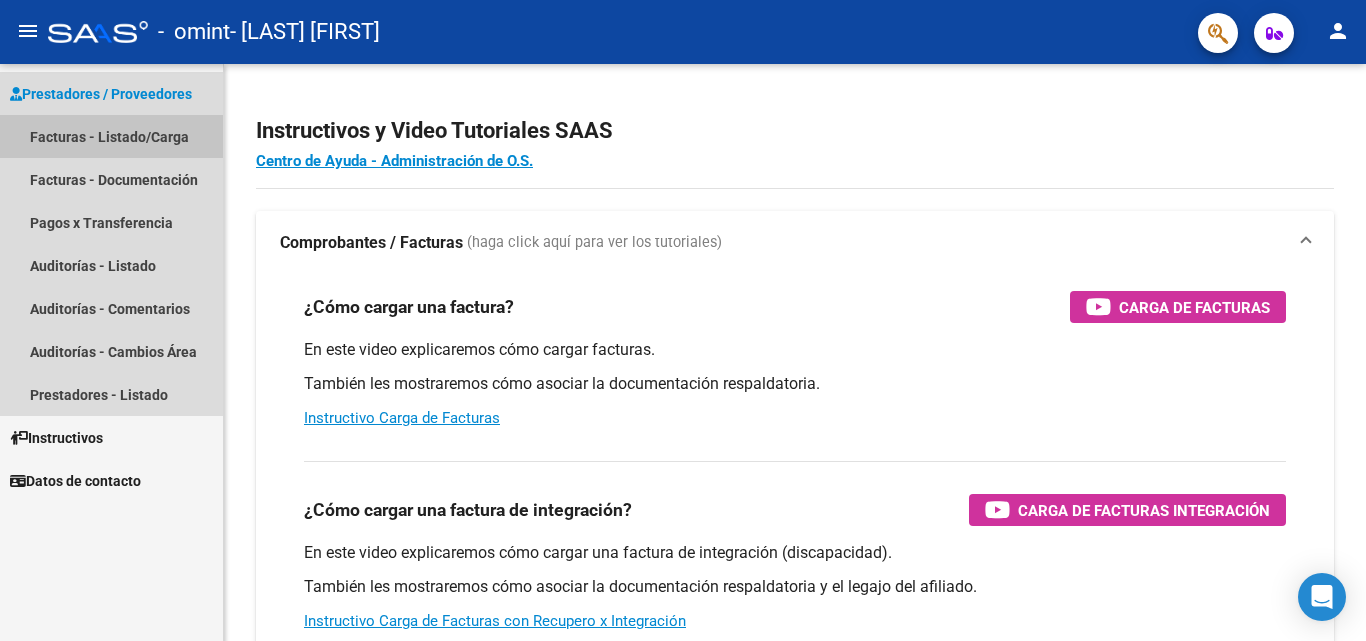 click on "Facturas - Listado/Carga" at bounding box center (111, 136) 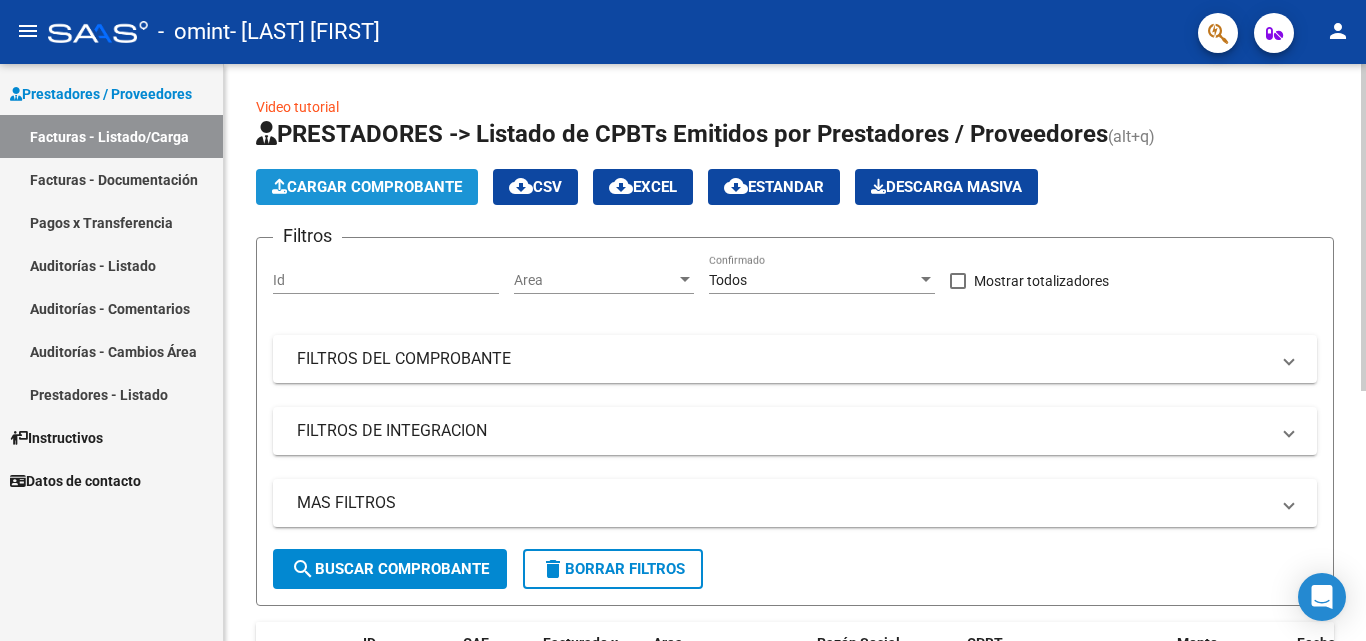 click on "Cargar Comprobante" 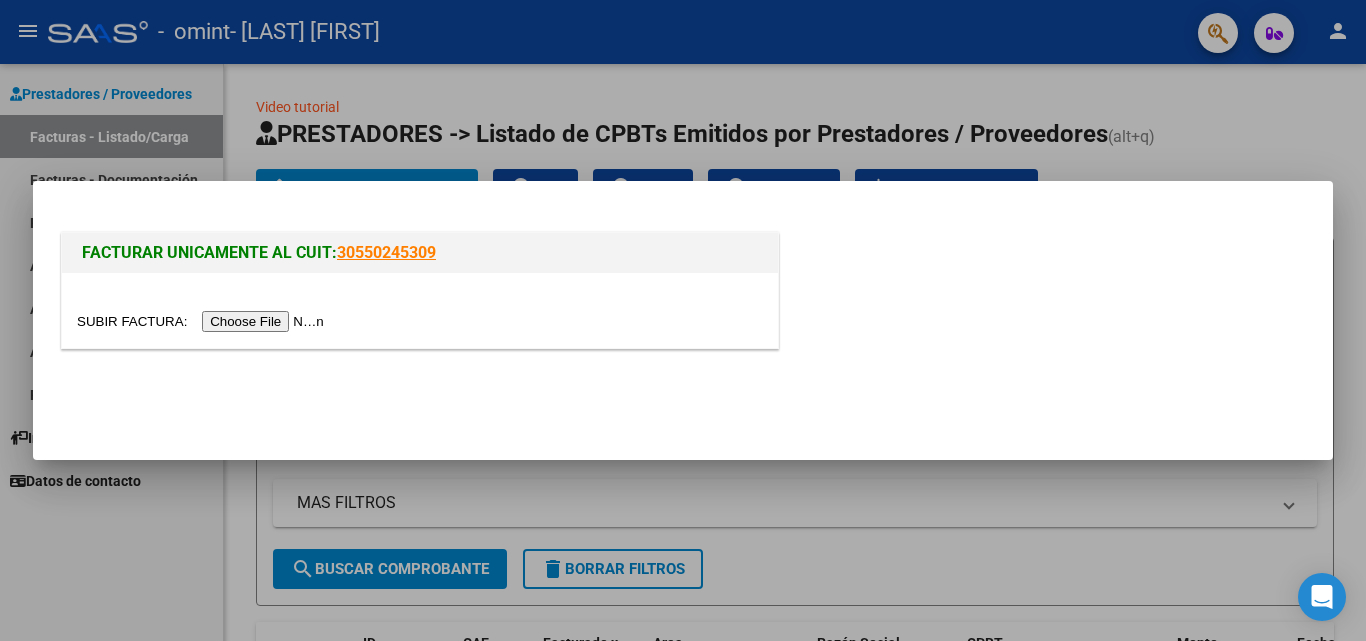 click at bounding box center [203, 321] 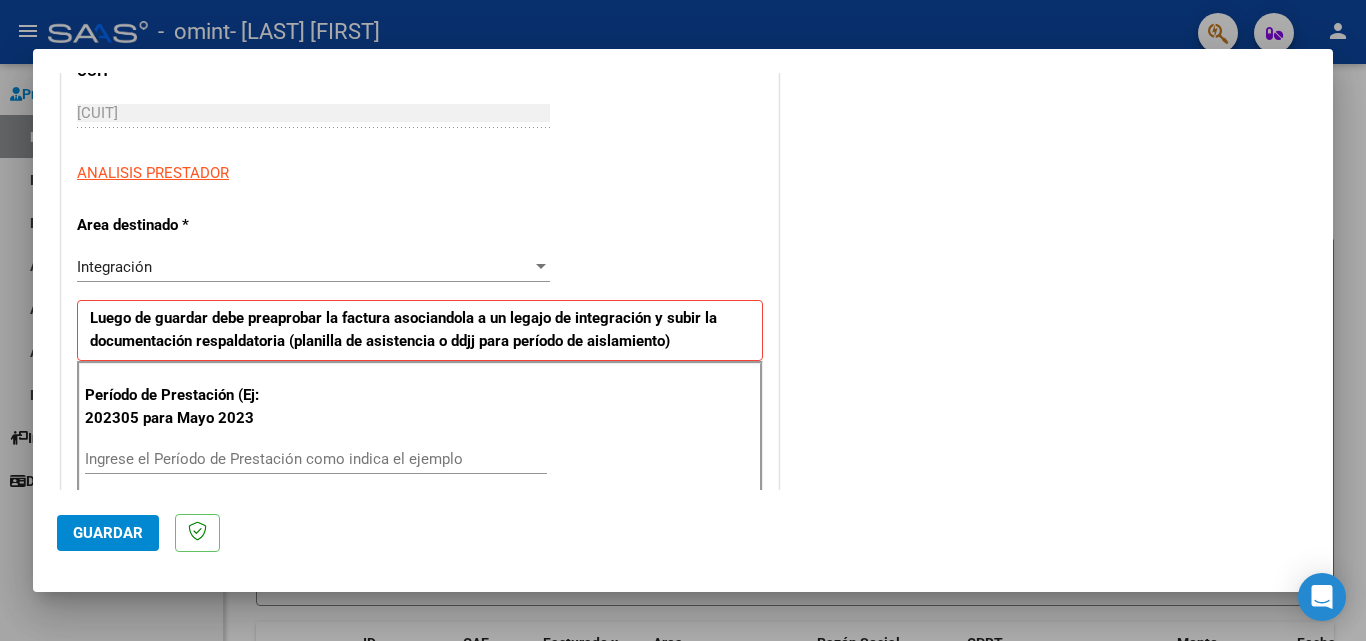 scroll, scrollTop: 300, scrollLeft: 0, axis: vertical 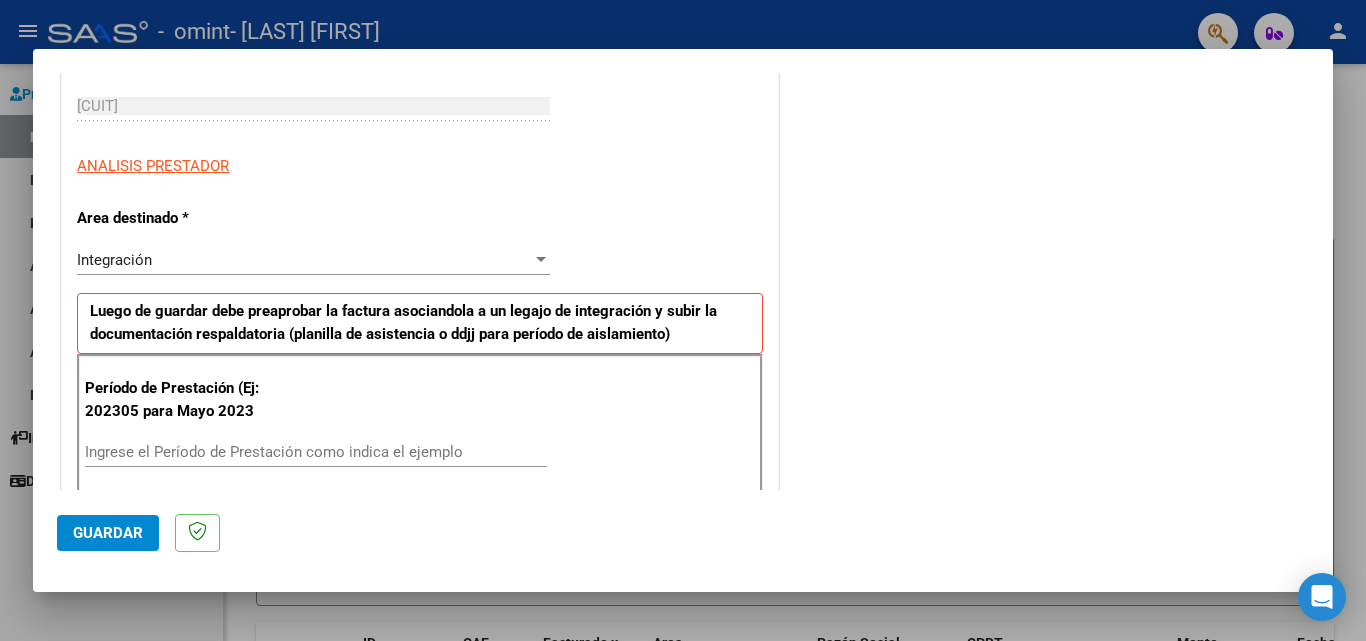 click on "Ingrese el Período de Prestación como indica el ejemplo" at bounding box center (316, 452) 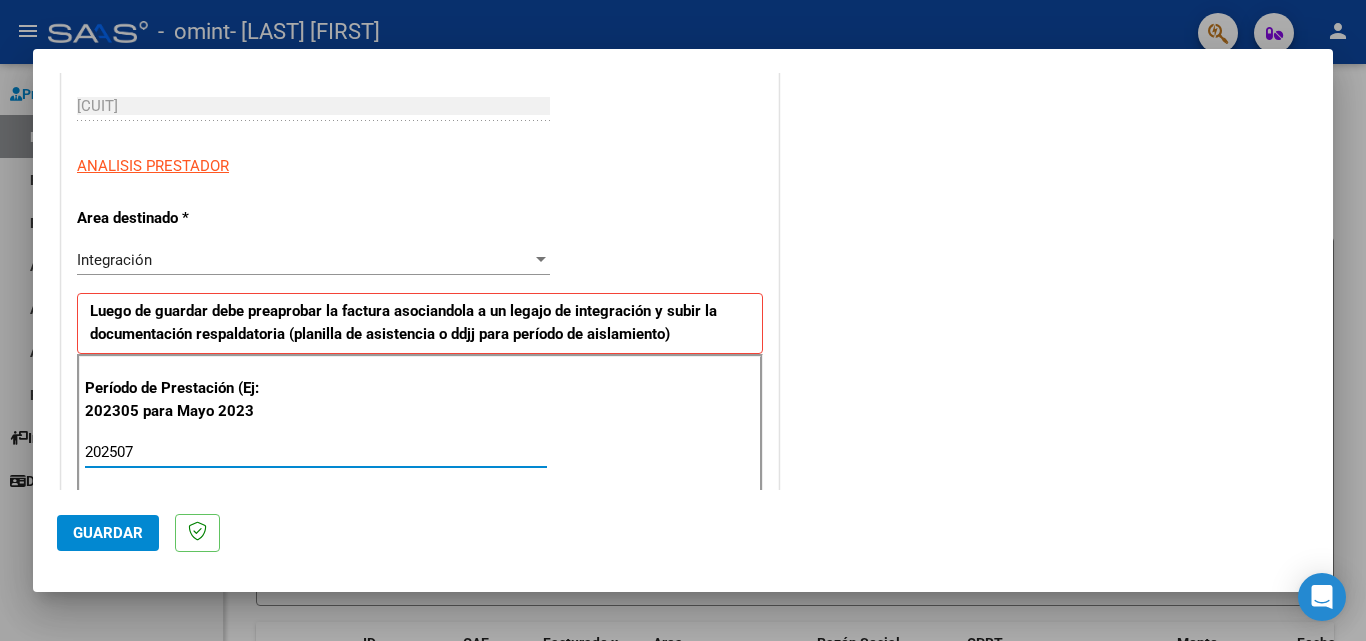 type on "202507" 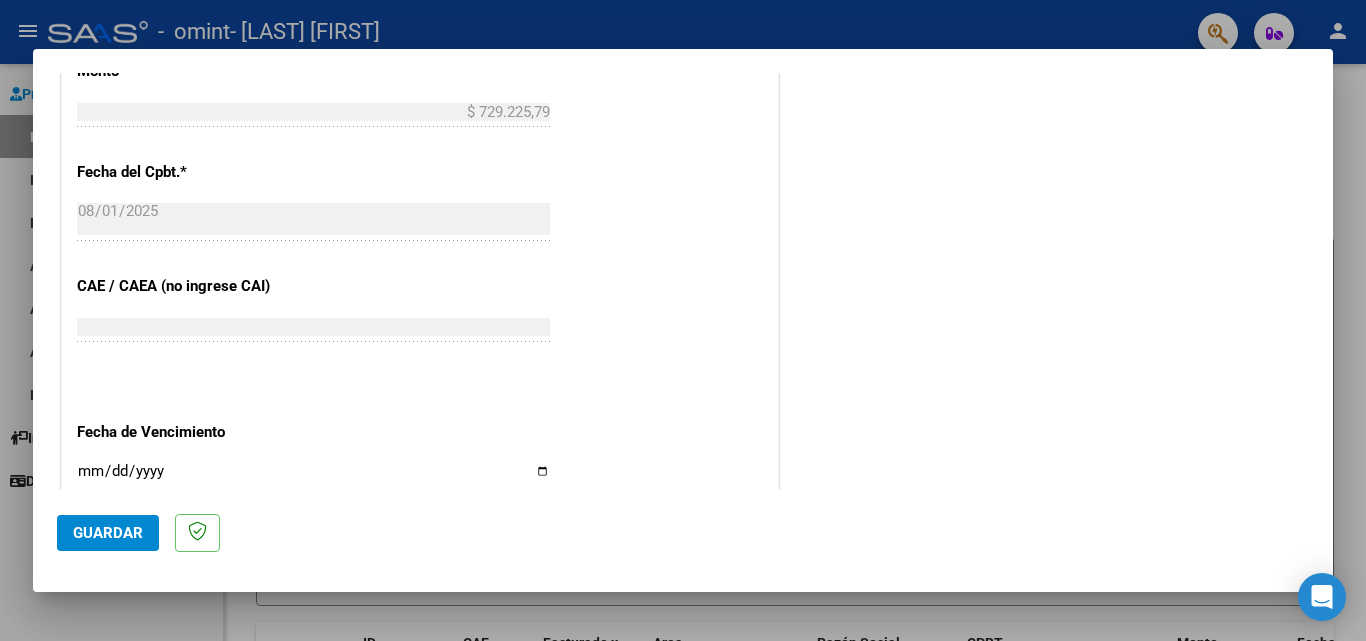 scroll, scrollTop: 1100, scrollLeft: 0, axis: vertical 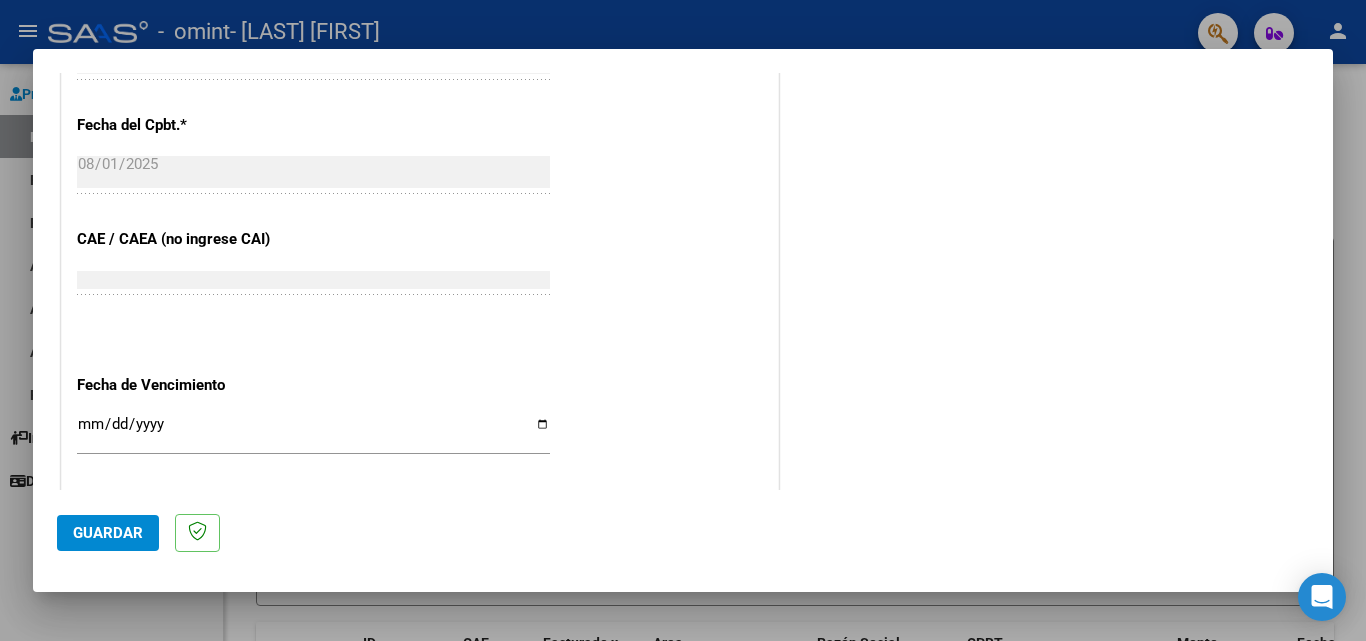 click on "Ingresar la fecha" at bounding box center [313, 432] 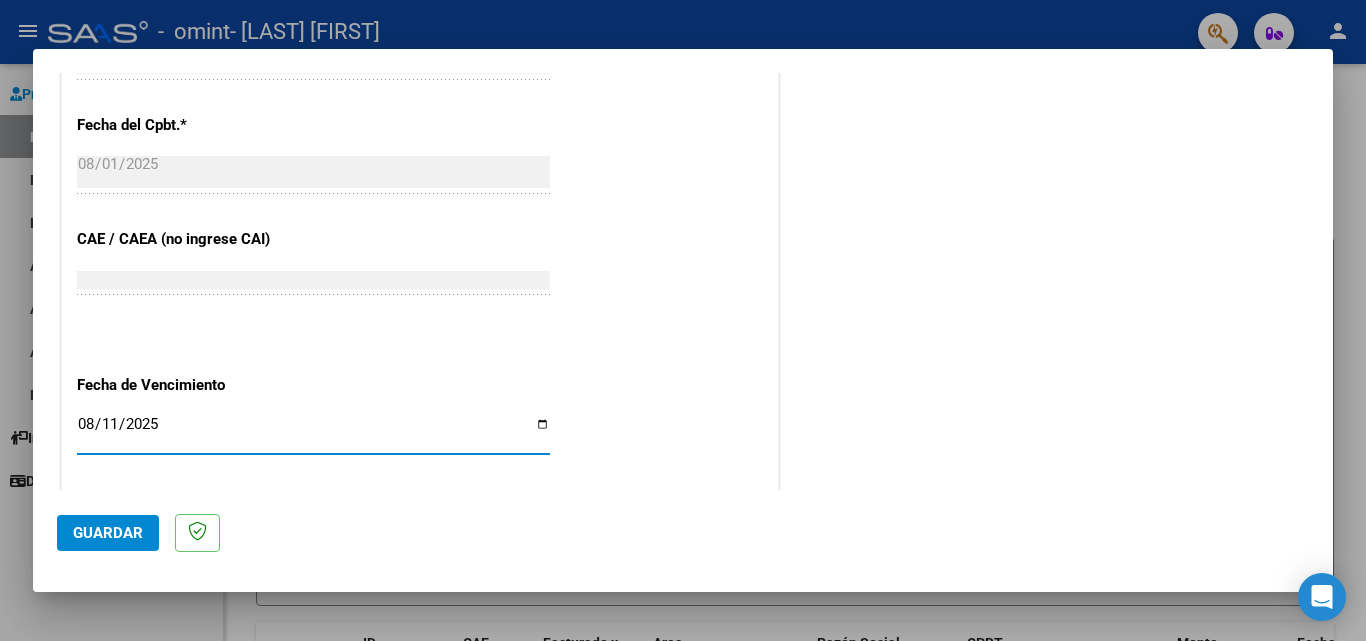 type on "2025-08-11" 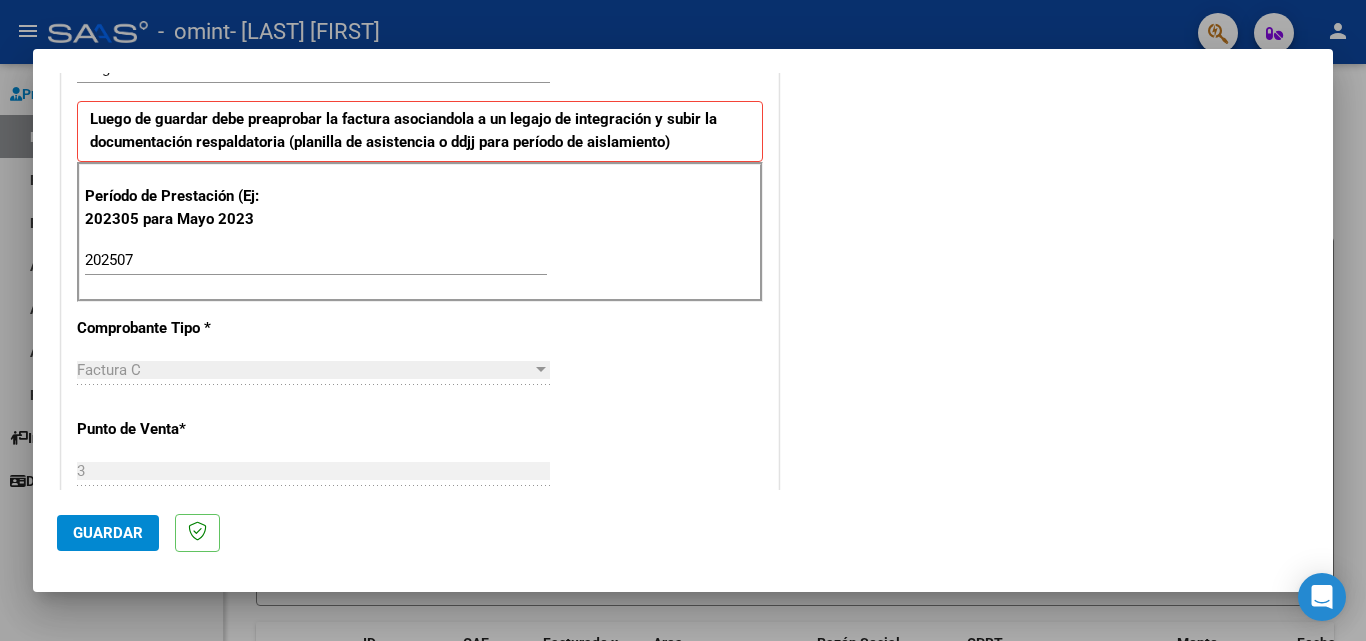 scroll, scrollTop: 500, scrollLeft: 0, axis: vertical 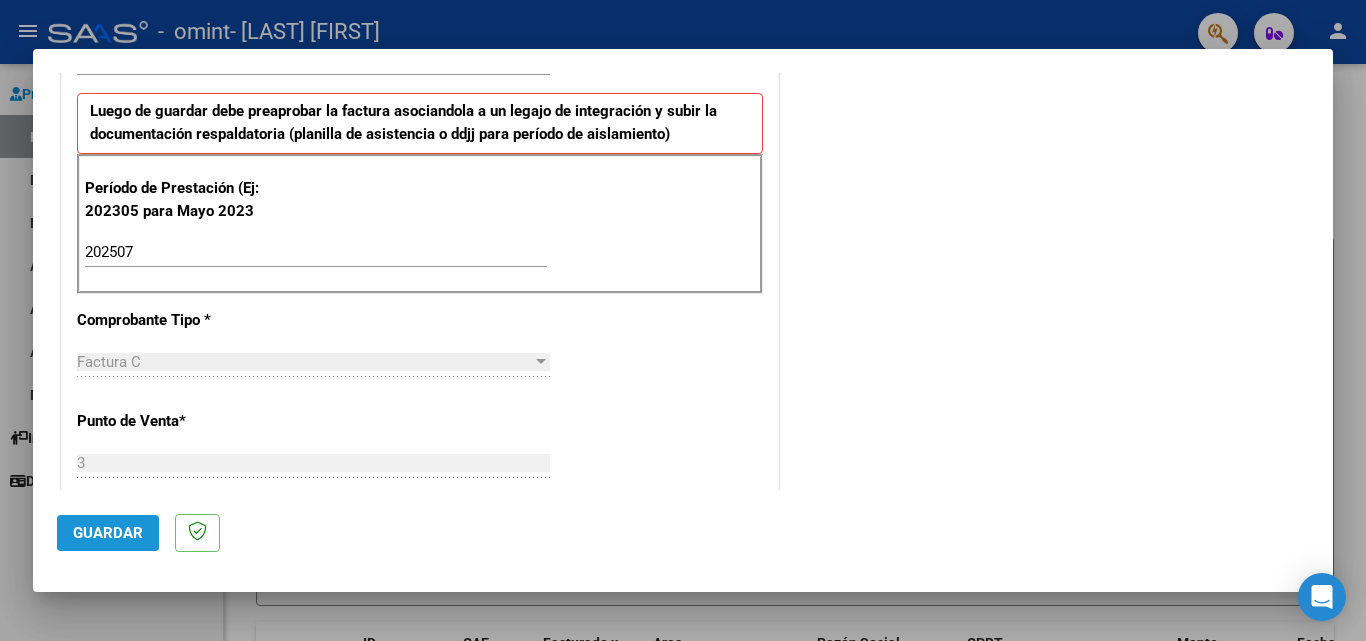 click on "Guardar" 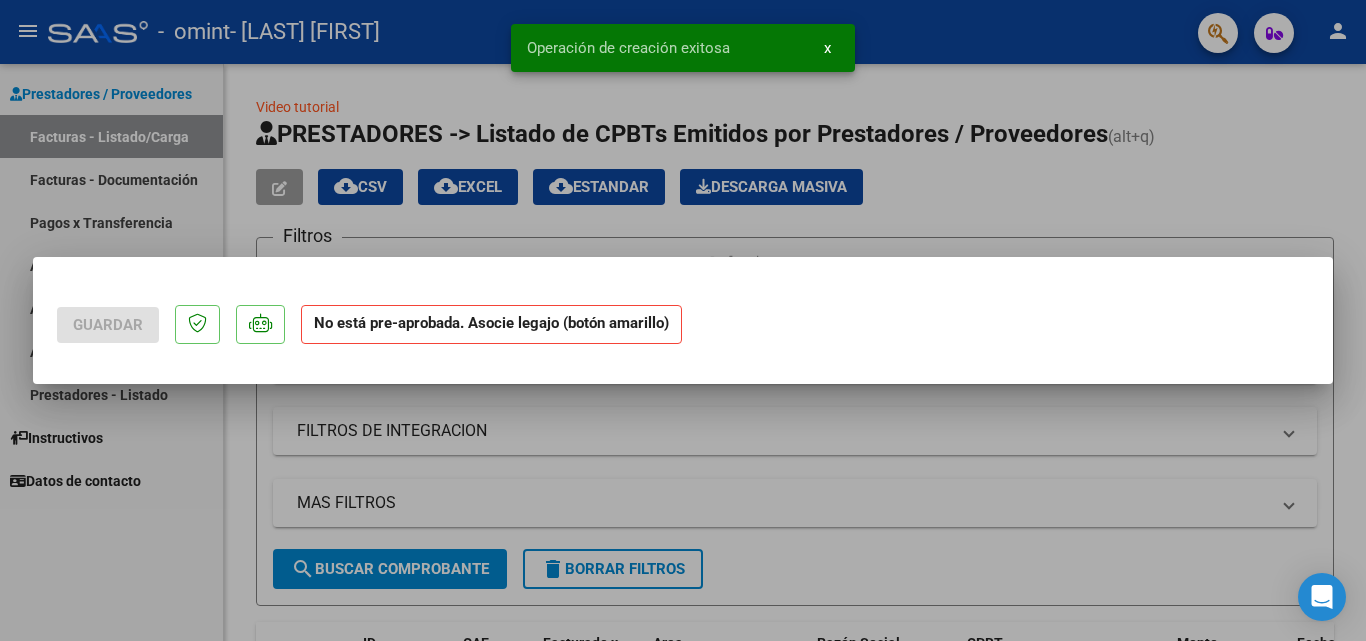 scroll, scrollTop: 0, scrollLeft: 0, axis: both 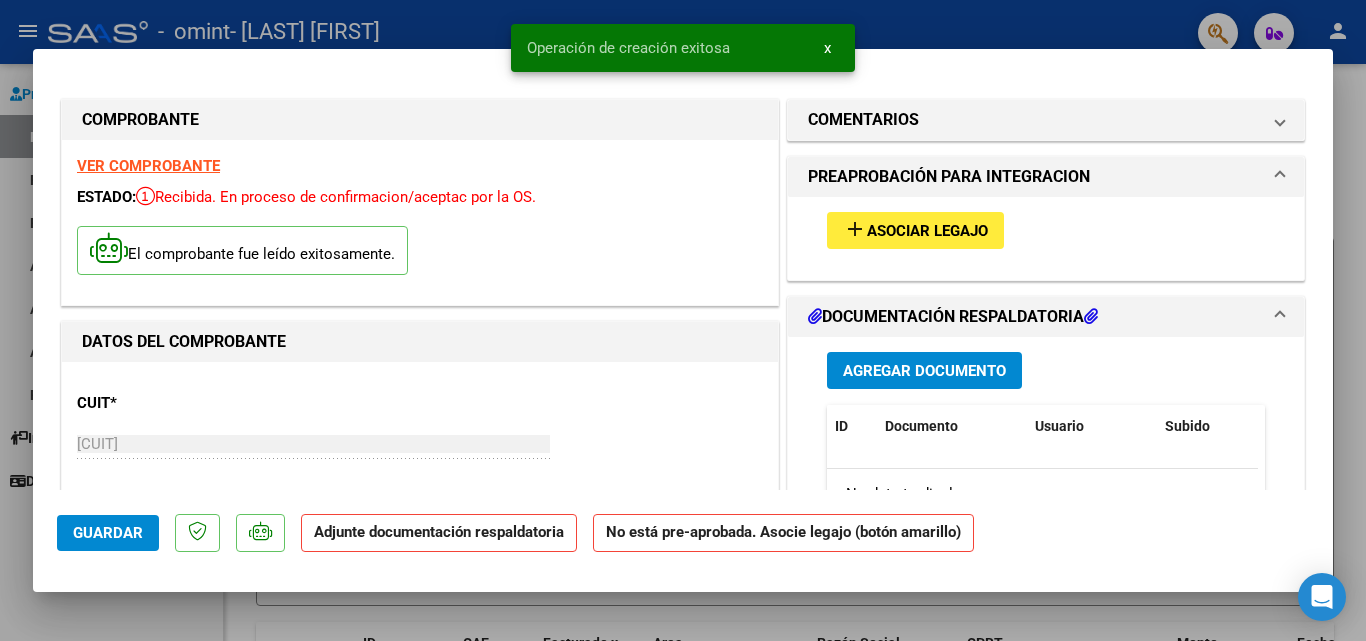 click on "Agregar Documento" at bounding box center [924, 371] 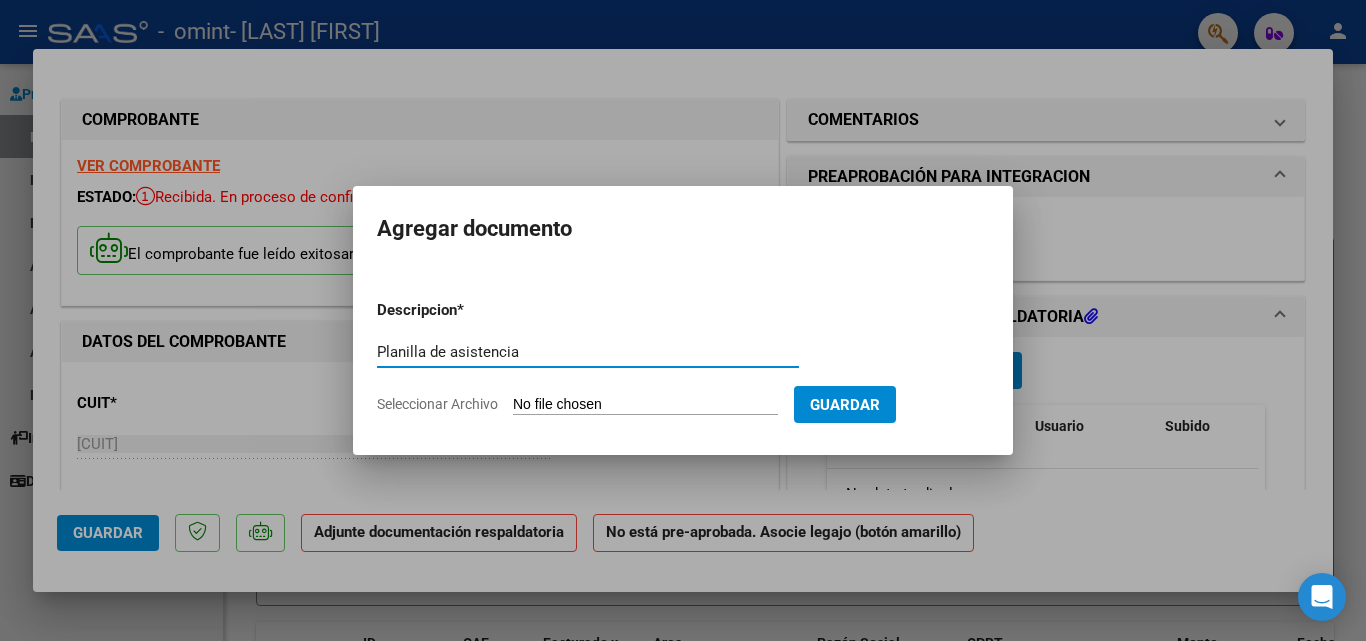 type on "Planilla de asistencia" 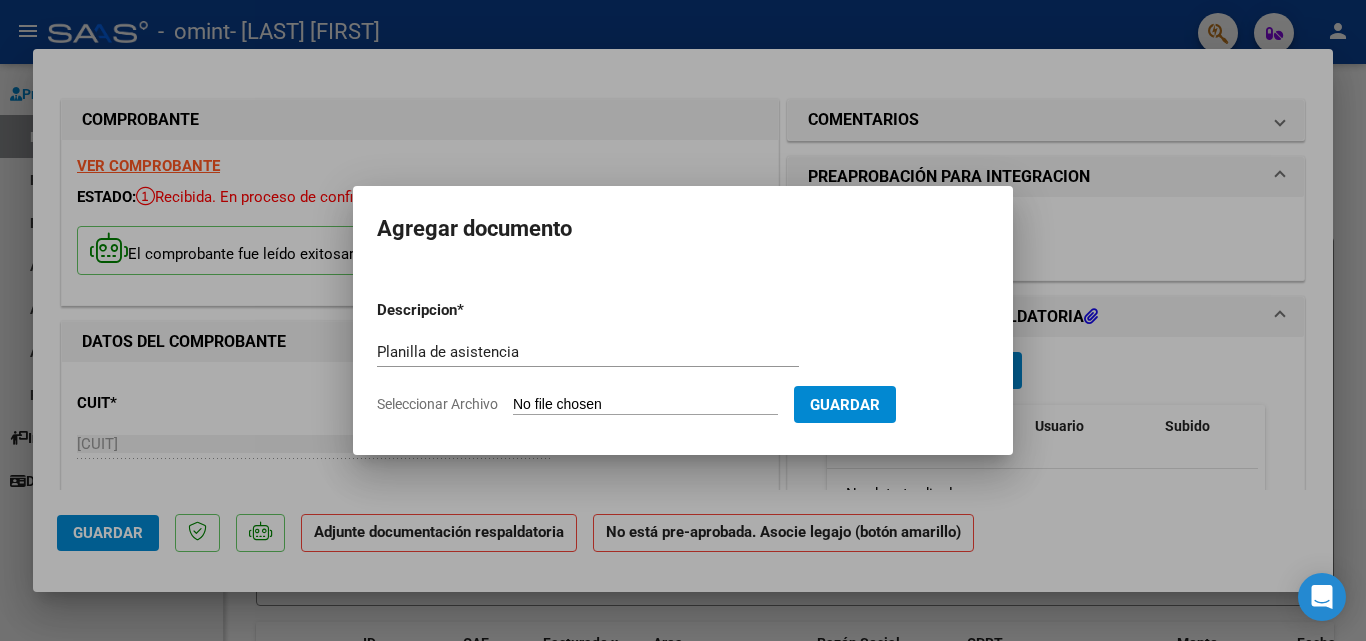 type on "C:\fakepath\Listorti Acosta Luciano PA jul25 Escuela Alas .pdf" 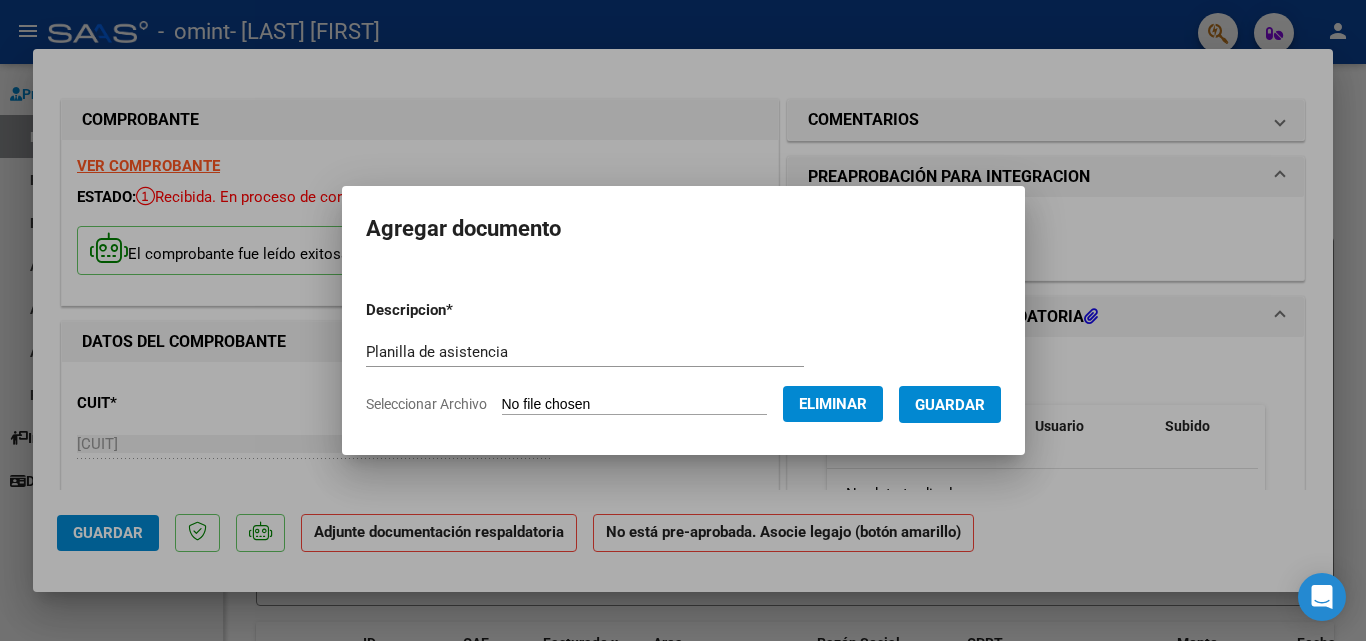 click on "Guardar" at bounding box center (950, 405) 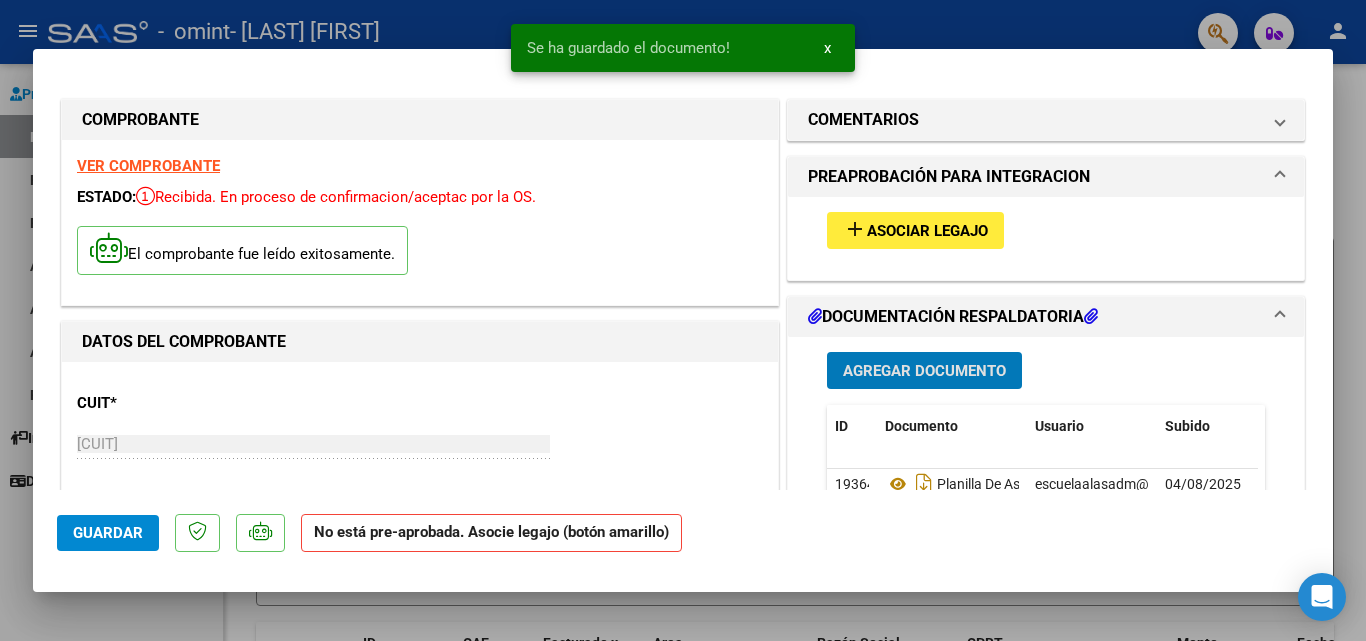 click on "Agregar Documento" at bounding box center [924, 371] 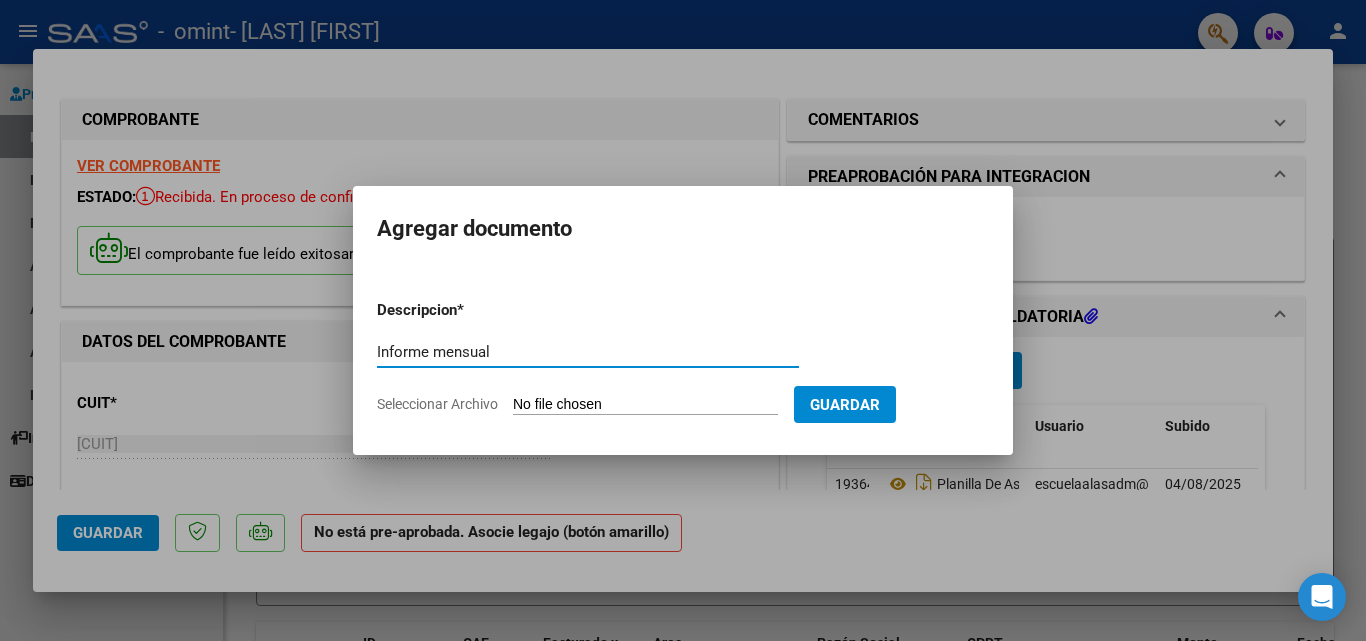 type on "Informe mensual" 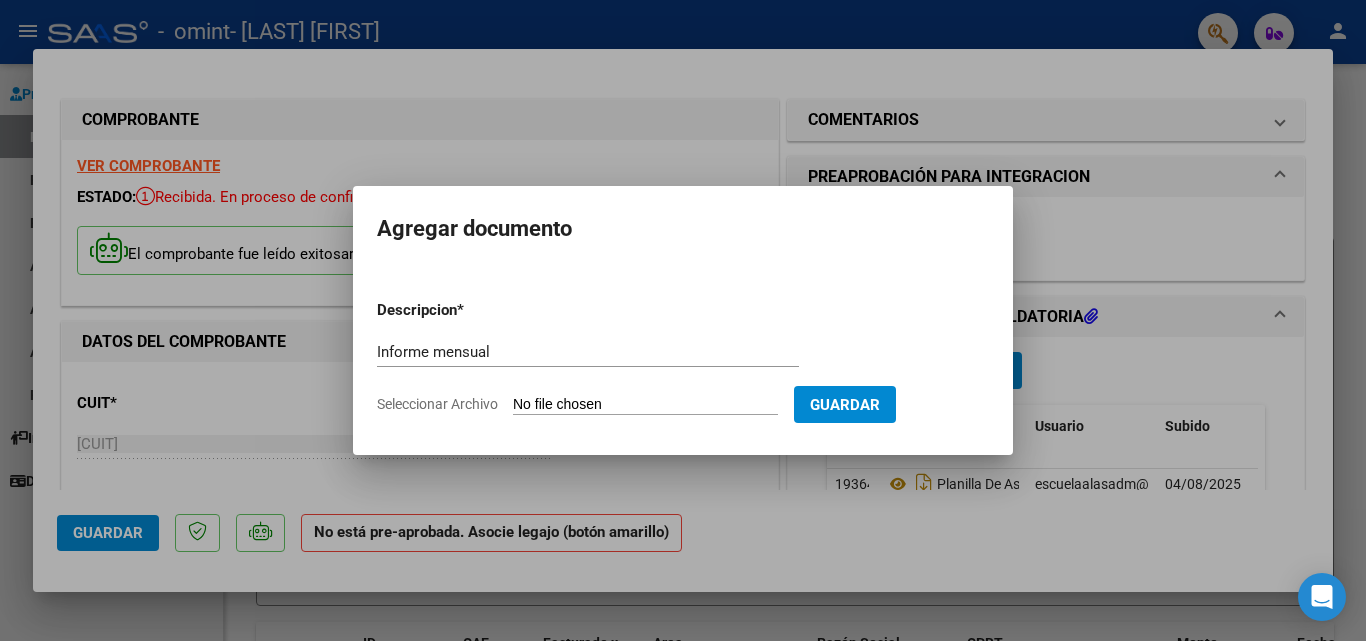 click on "Seleccionar Archivo" at bounding box center [645, 405] 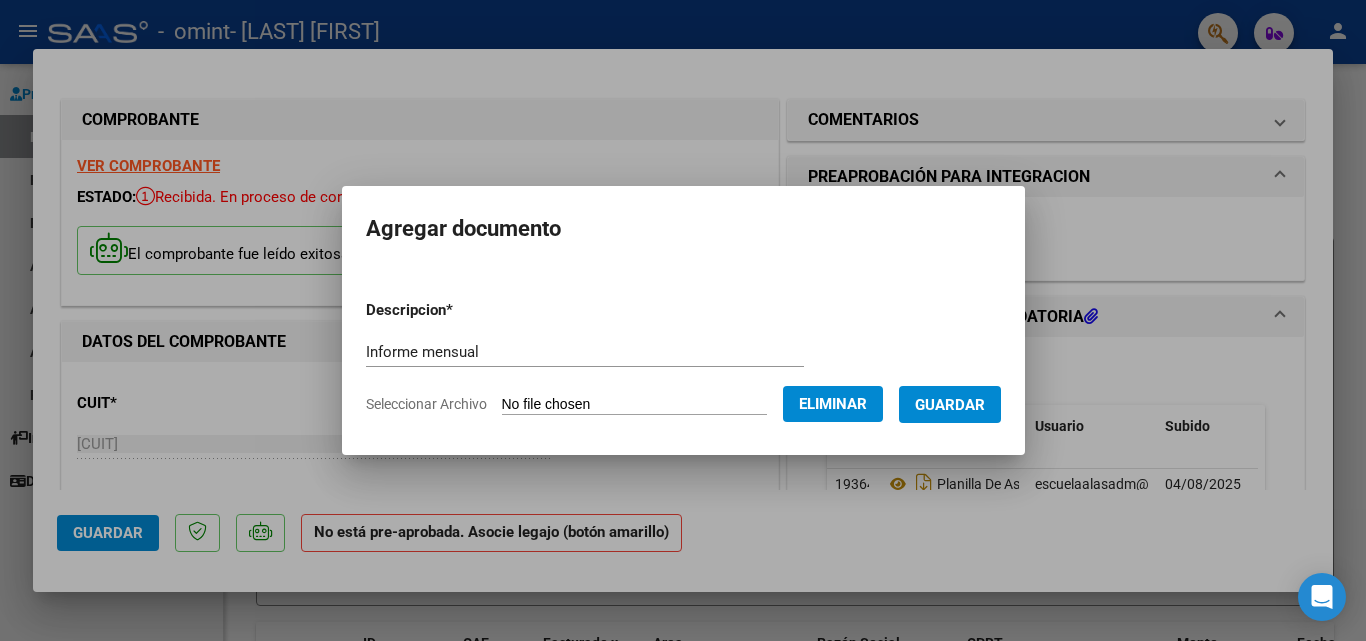 click on "Guardar" at bounding box center (950, 405) 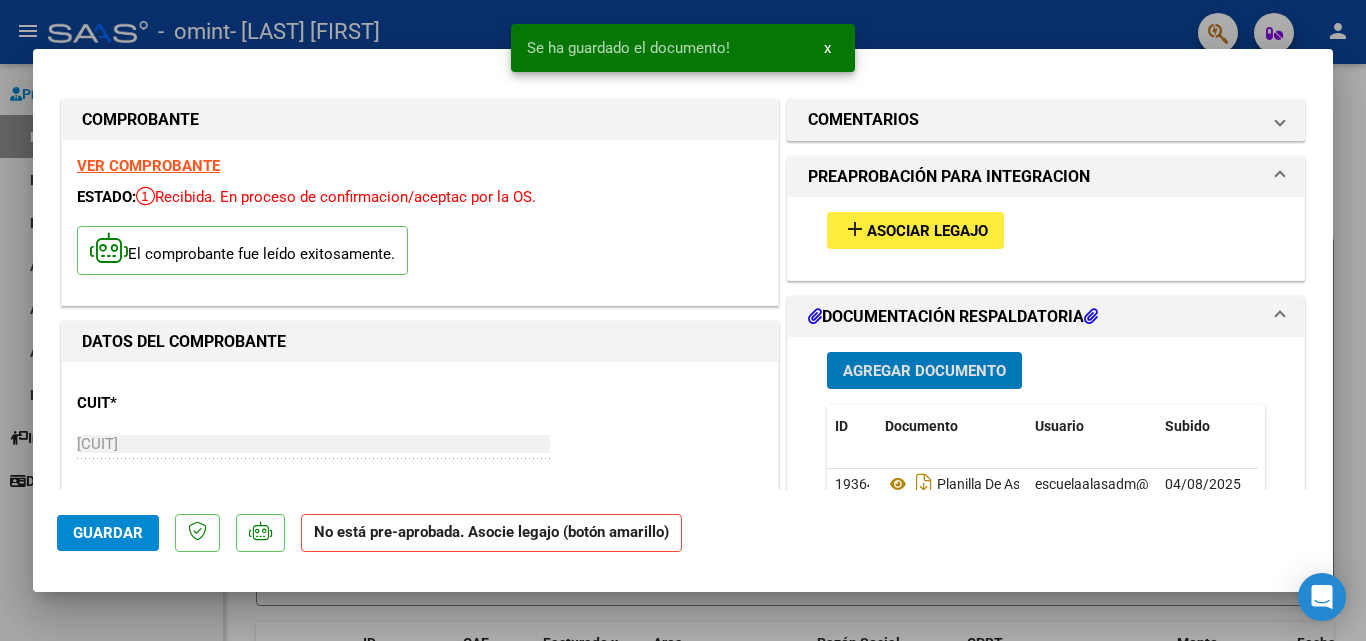 click on "Agregar Documento" at bounding box center (924, 371) 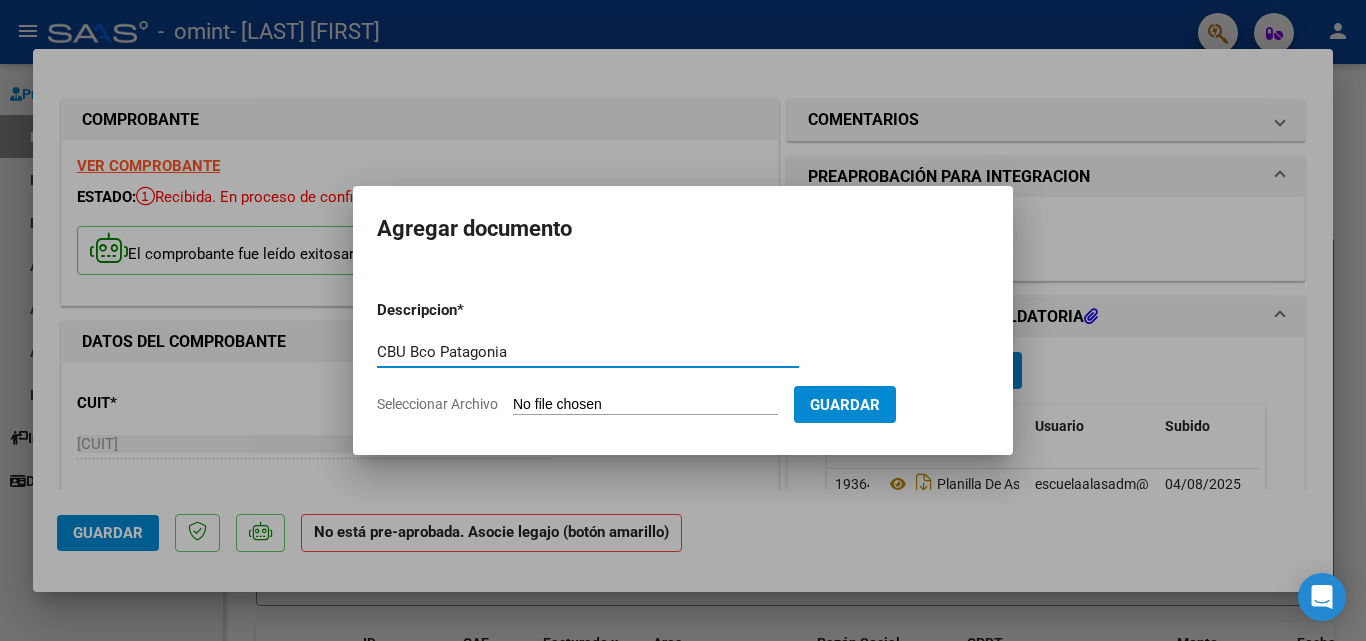 type on "CBU Bco Patagonia" 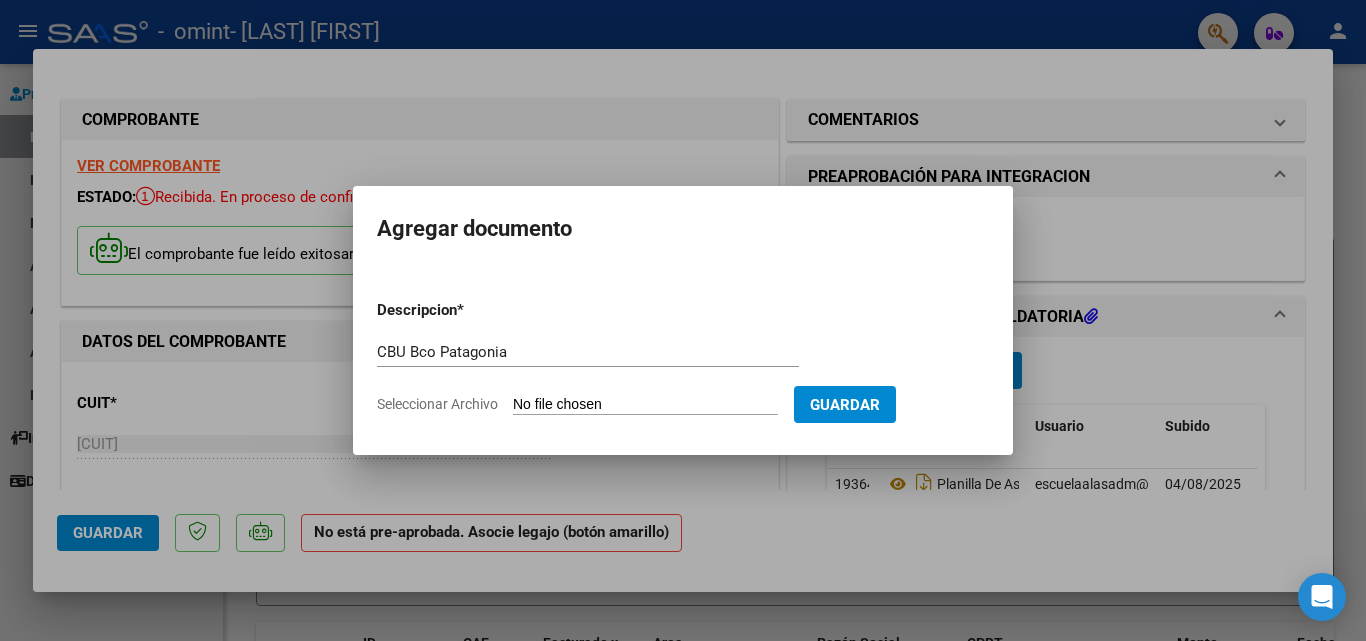 type on "C:\fakepath\CBU Patagonia [LAST] [FIRST] Alas.pdf" 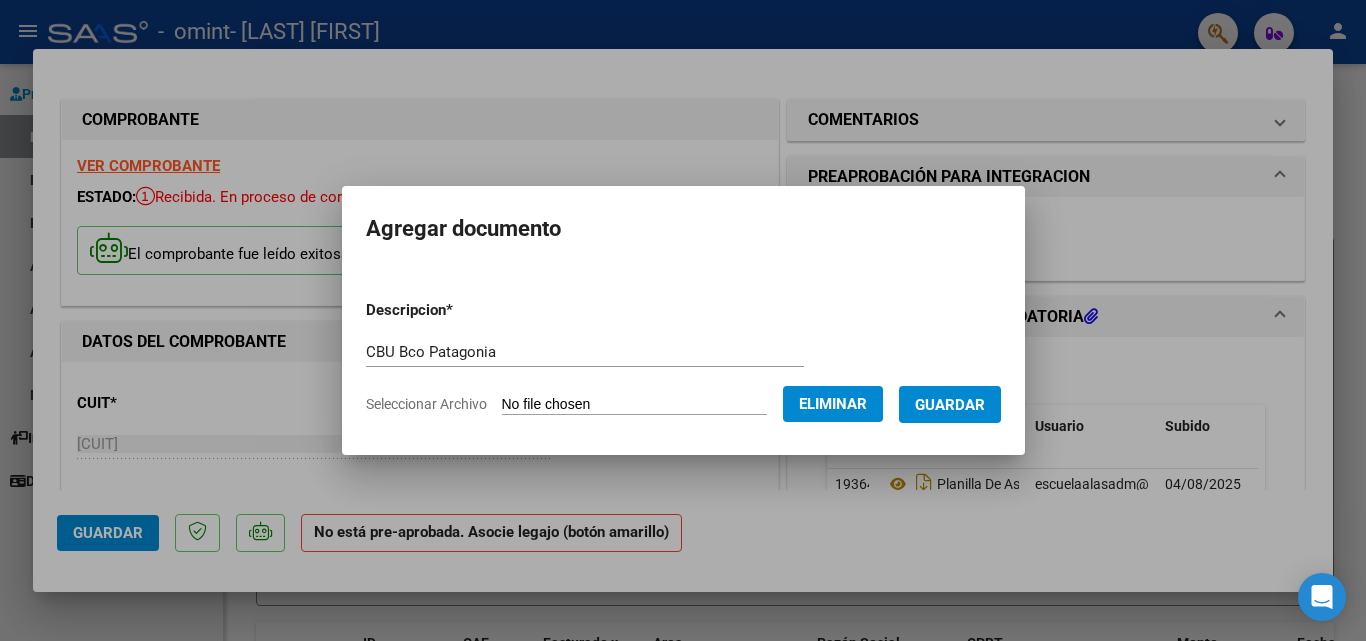 click on "Guardar" at bounding box center [950, 405] 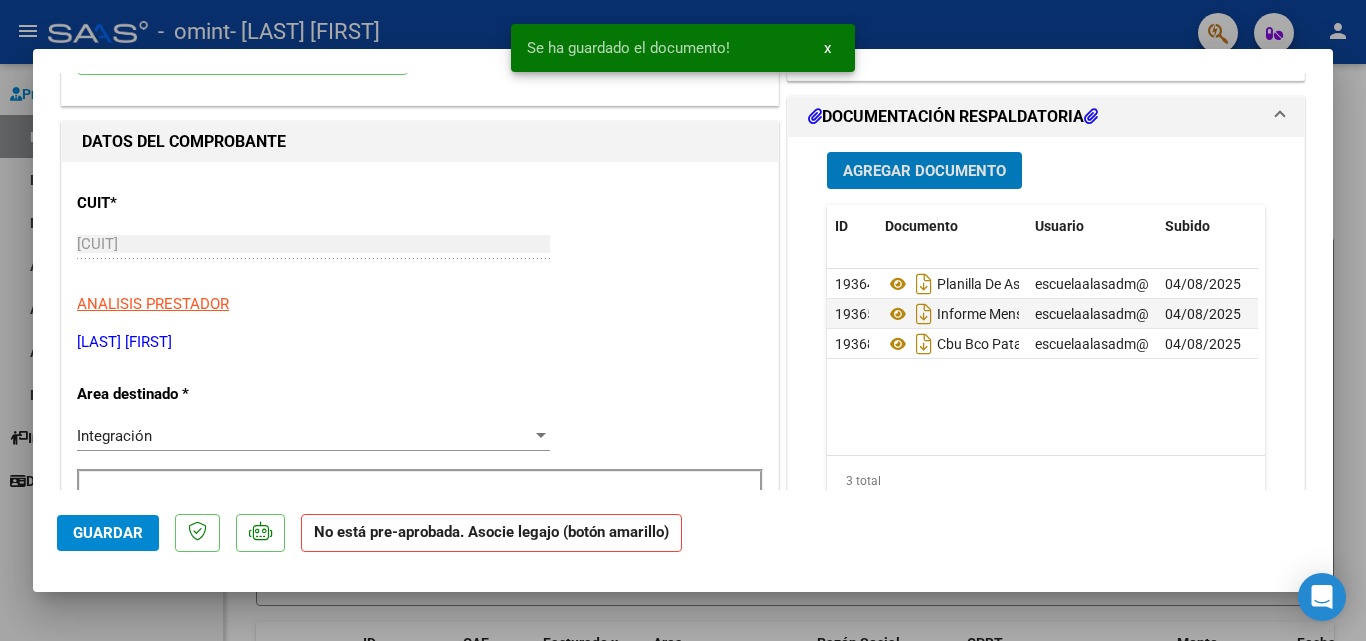 scroll, scrollTop: 100, scrollLeft: 0, axis: vertical 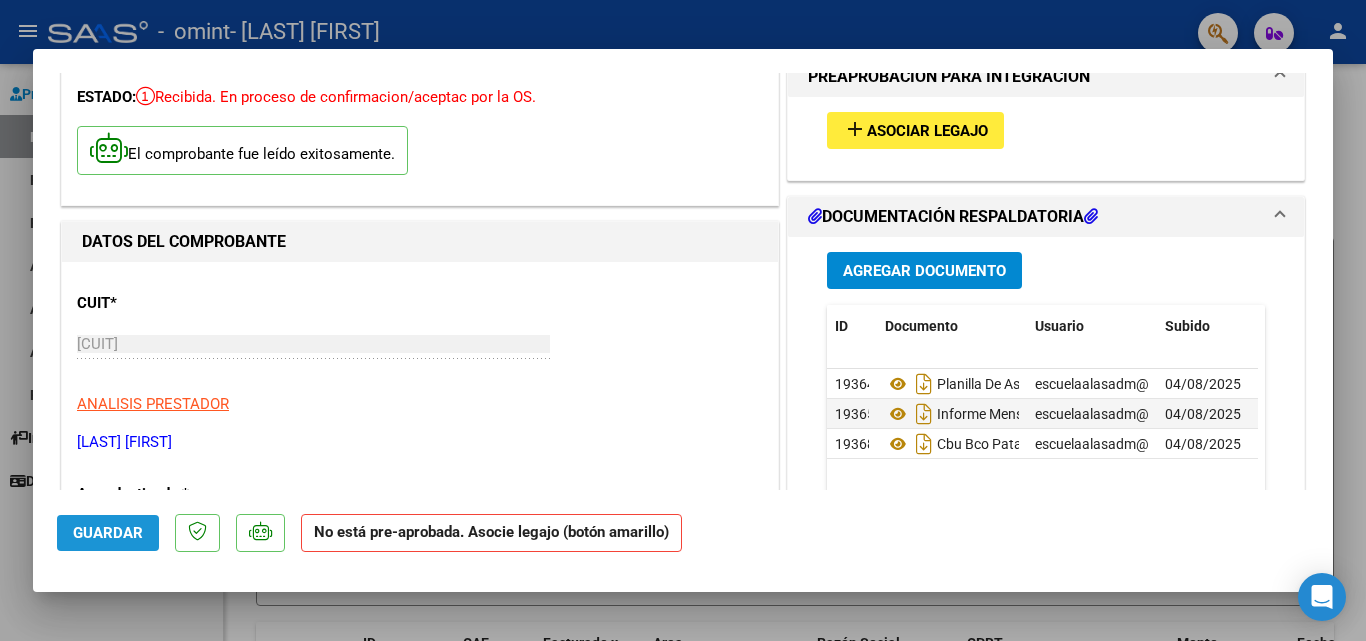 click on "Guardar" 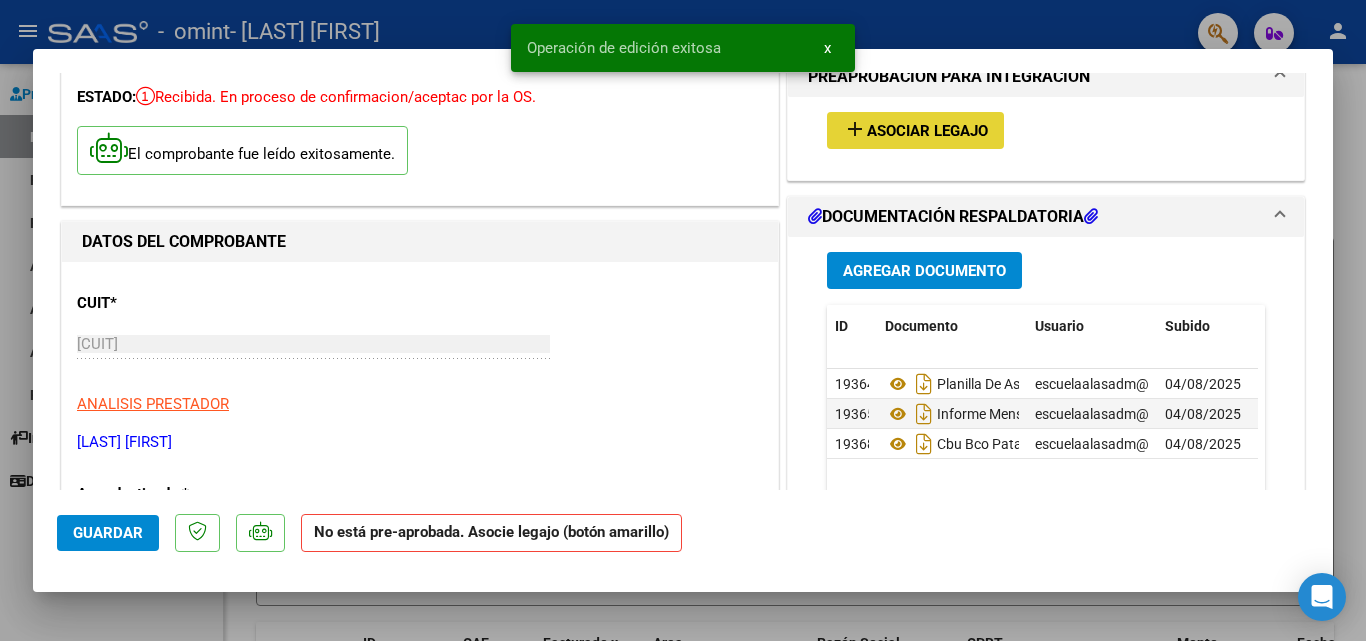 click on "add Asociar Legajo" at bounding box center (915, 130) 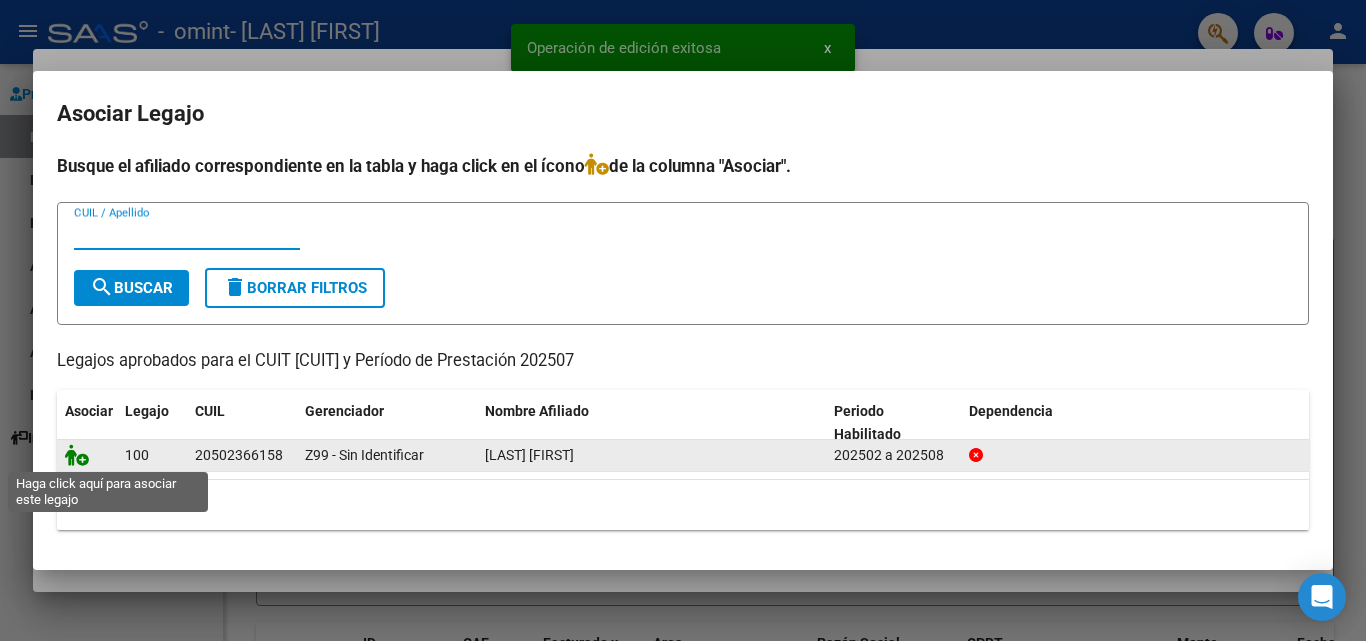 click 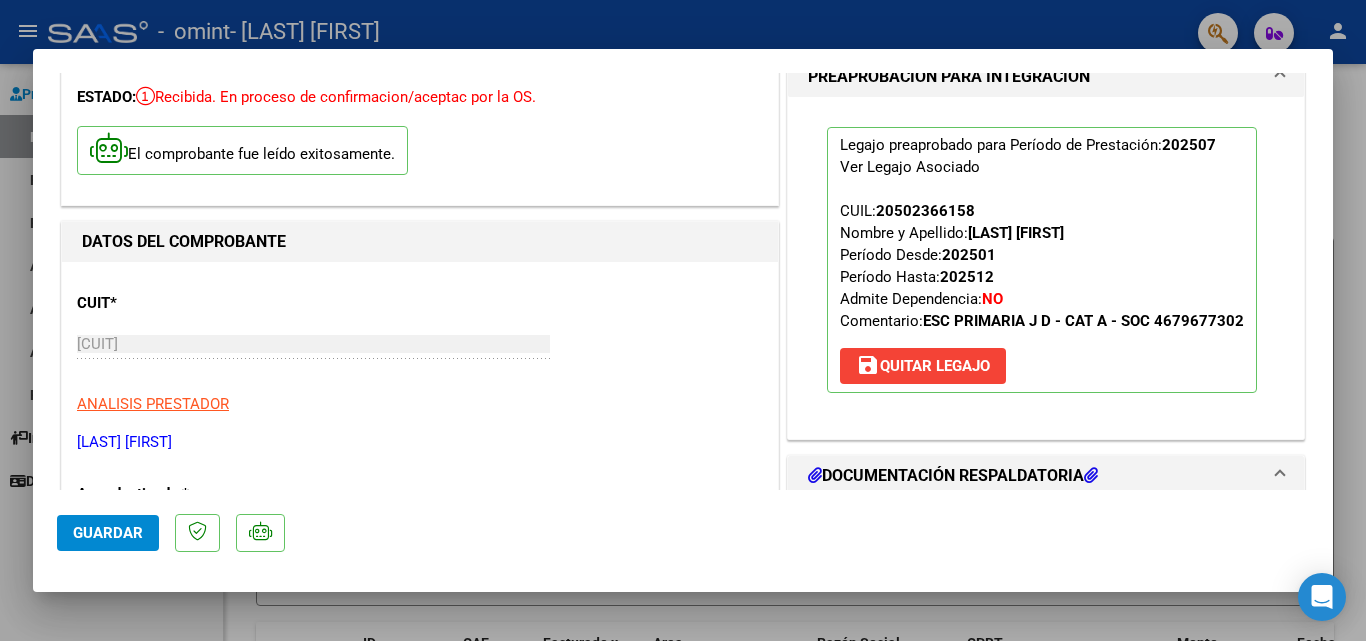 click on "Guardar" 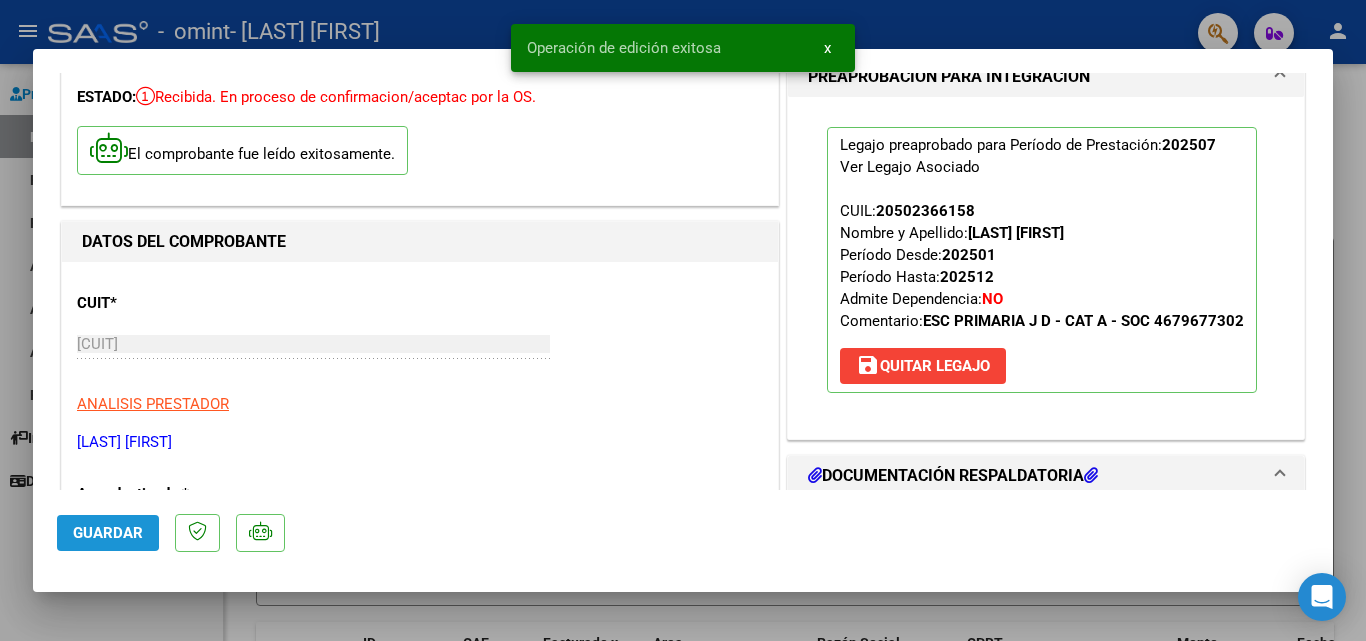 click on "Guardar" 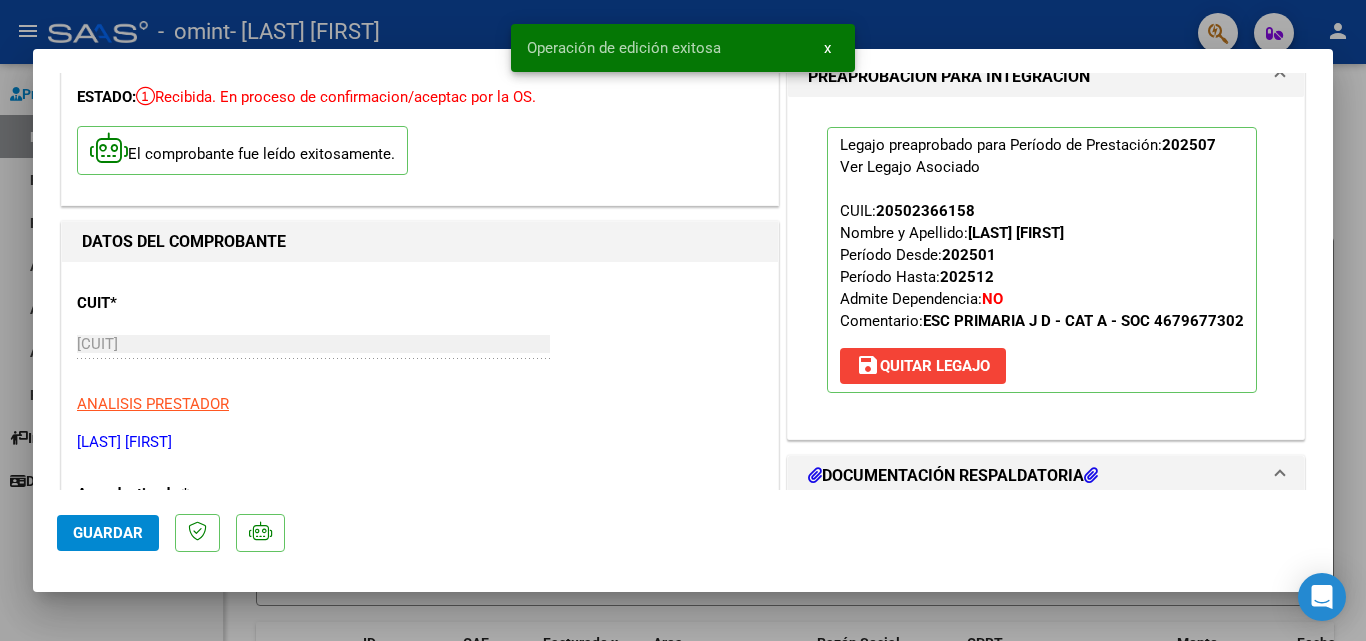 click at bounding box center (683, 320) 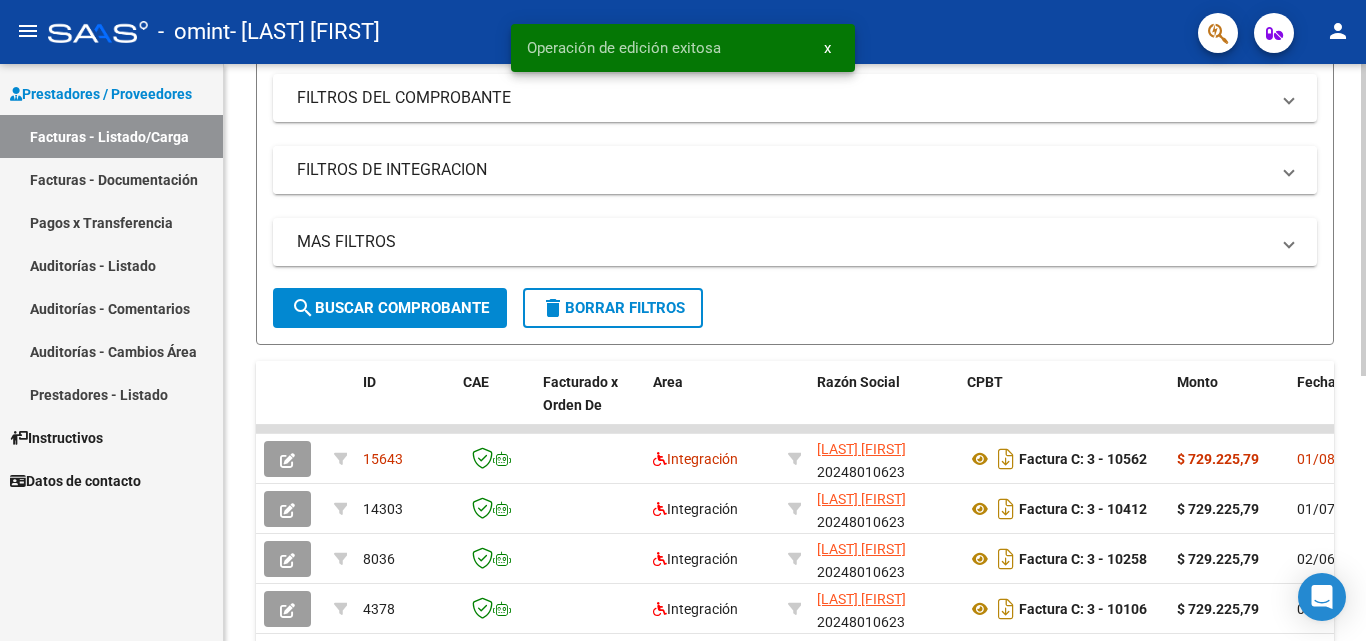 scroll, scrollTop: 300, scrollLeft: 0, axis: vertical 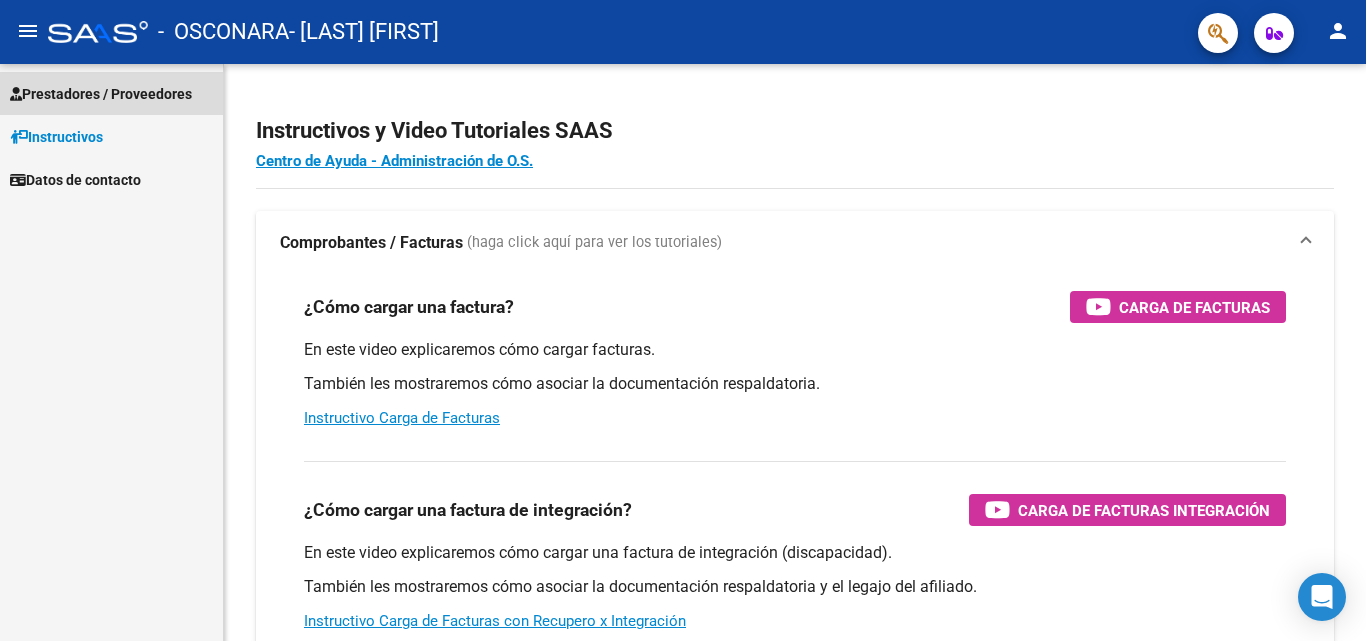 click on "Prestadores / Proveedores" at bounding box center (101, 94) 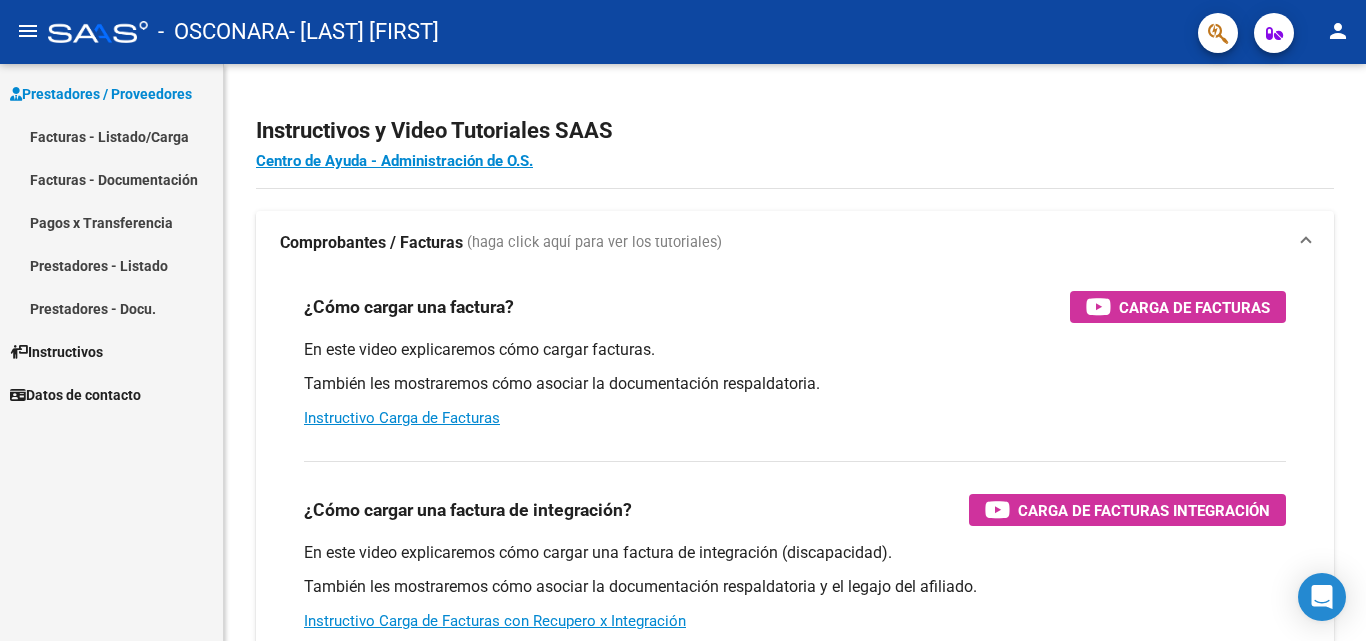 click on "Facturas - Listado/Carga" at bounding box center [111, 136] 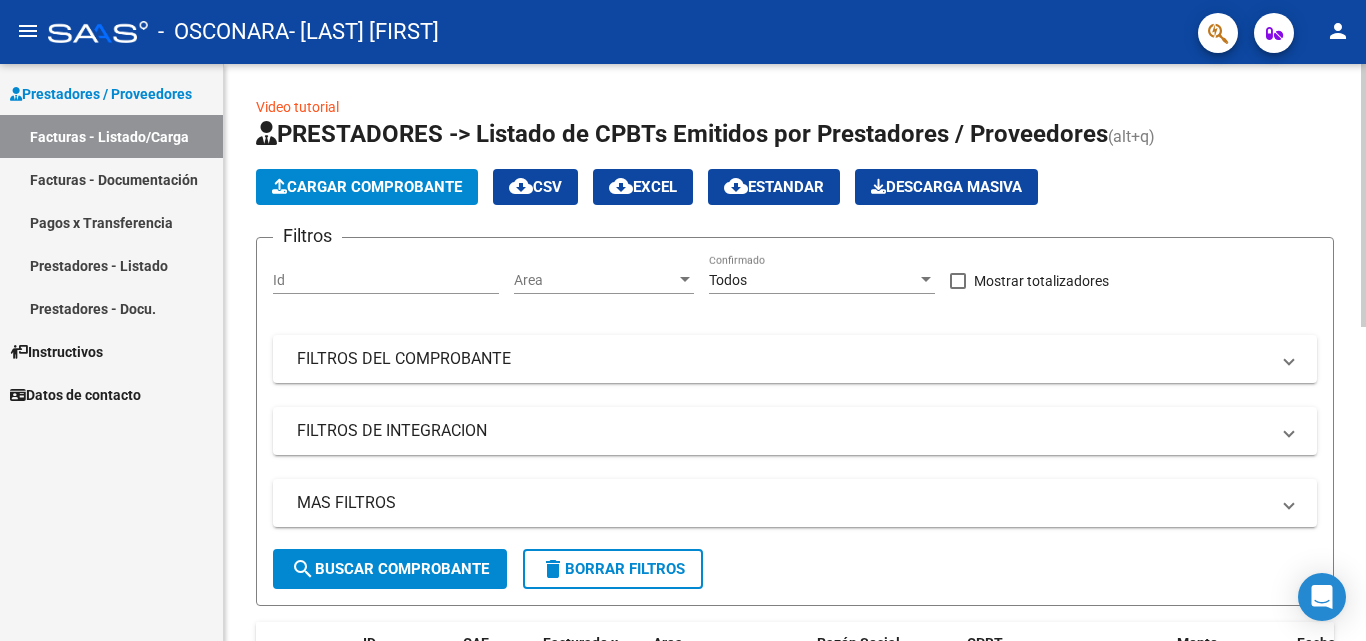 click on "Cargar Comprobante" 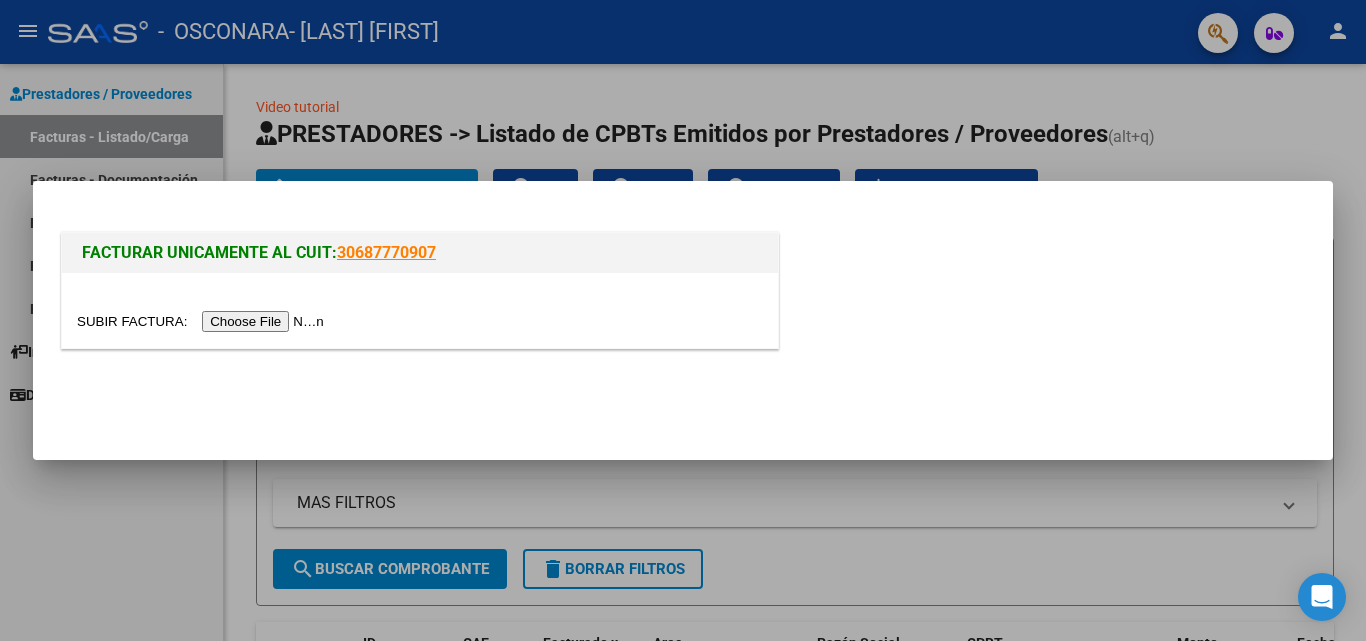 click at bounding box center [203, 321] 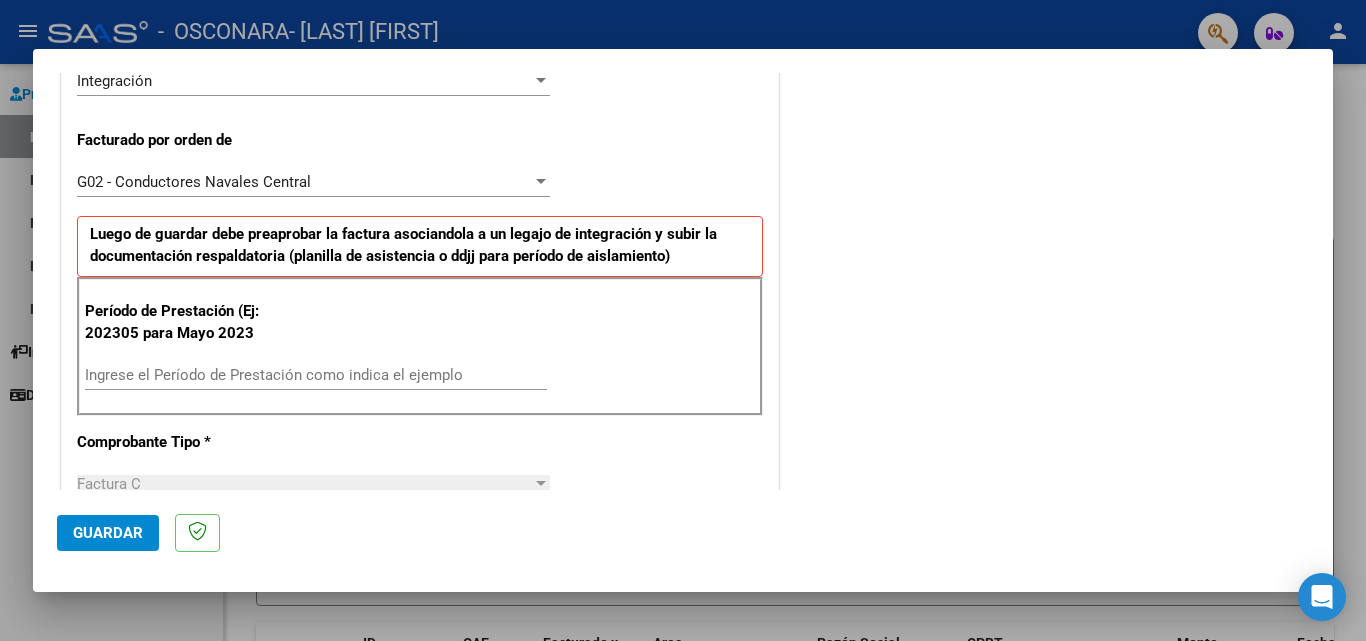 scroll, scrollTop: 500, scrollLeft: 0, axis: vertical 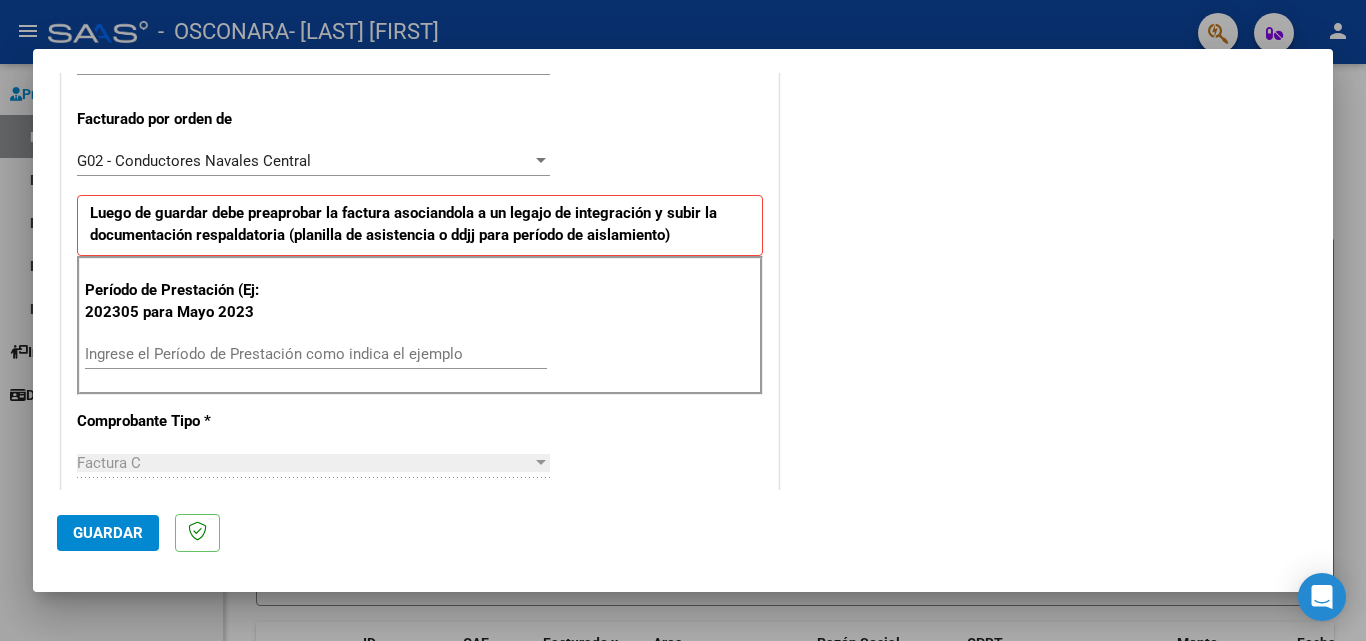 click on "Ingrese el Período de Prestación como indica el ejemplo" at bounding box center (316, 354) 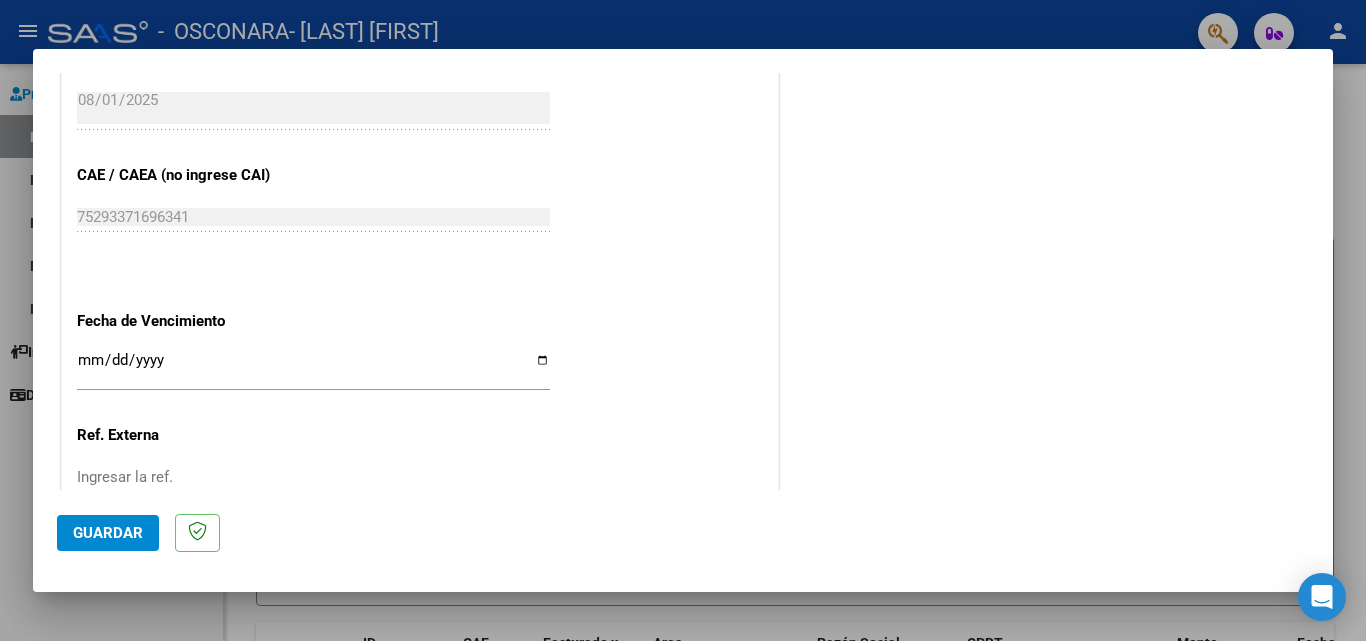 scroll, scrollTop: 1300, scrollLeft: 0, axis: vertical 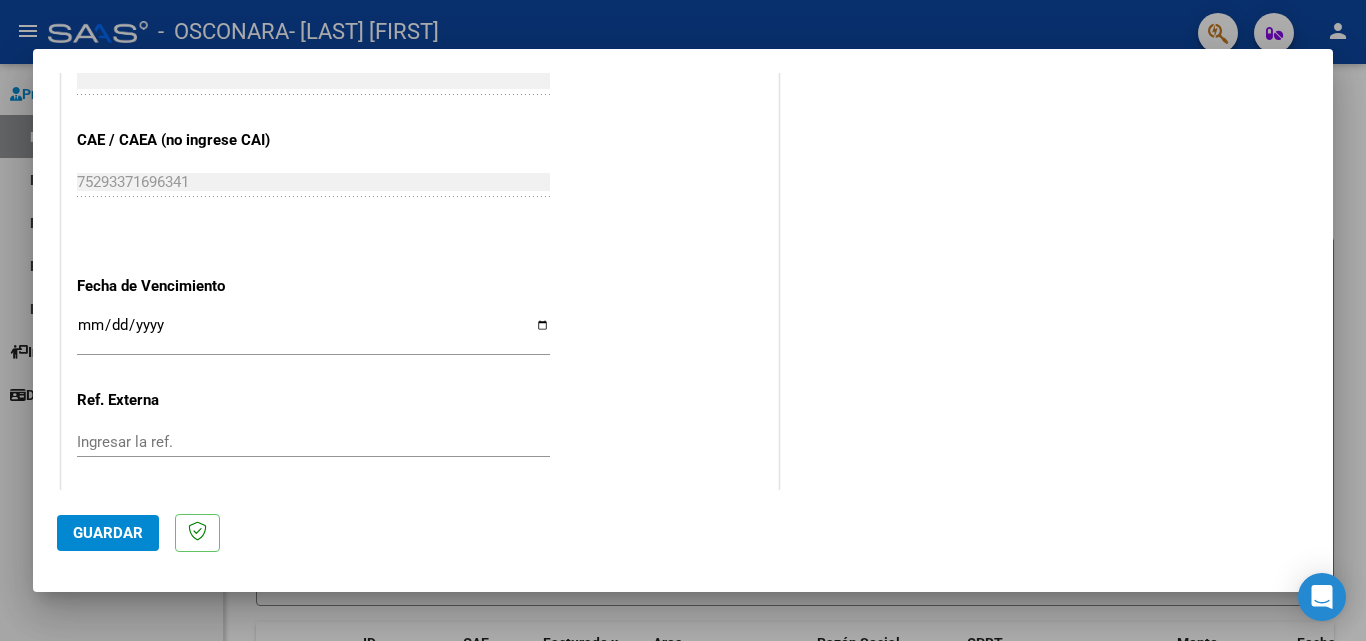 type on "202507" 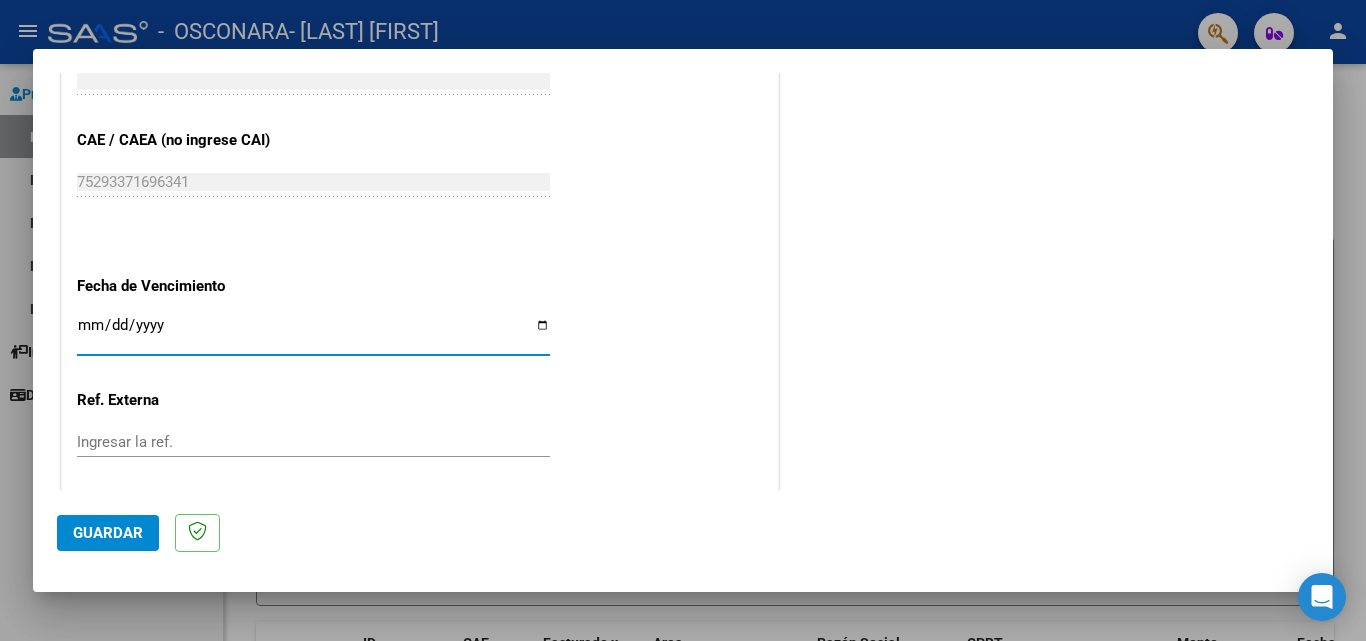 click on "Ingresar la fecha" at bounding box center [313, 333] 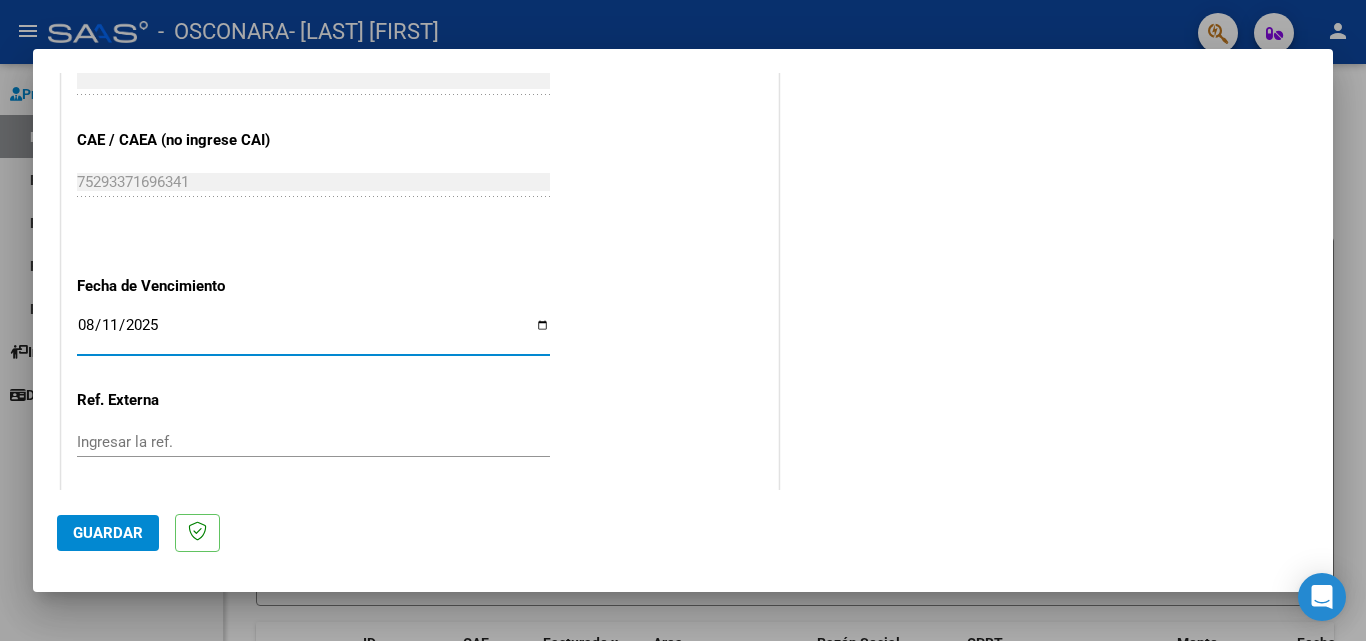type on "2025-08-11" 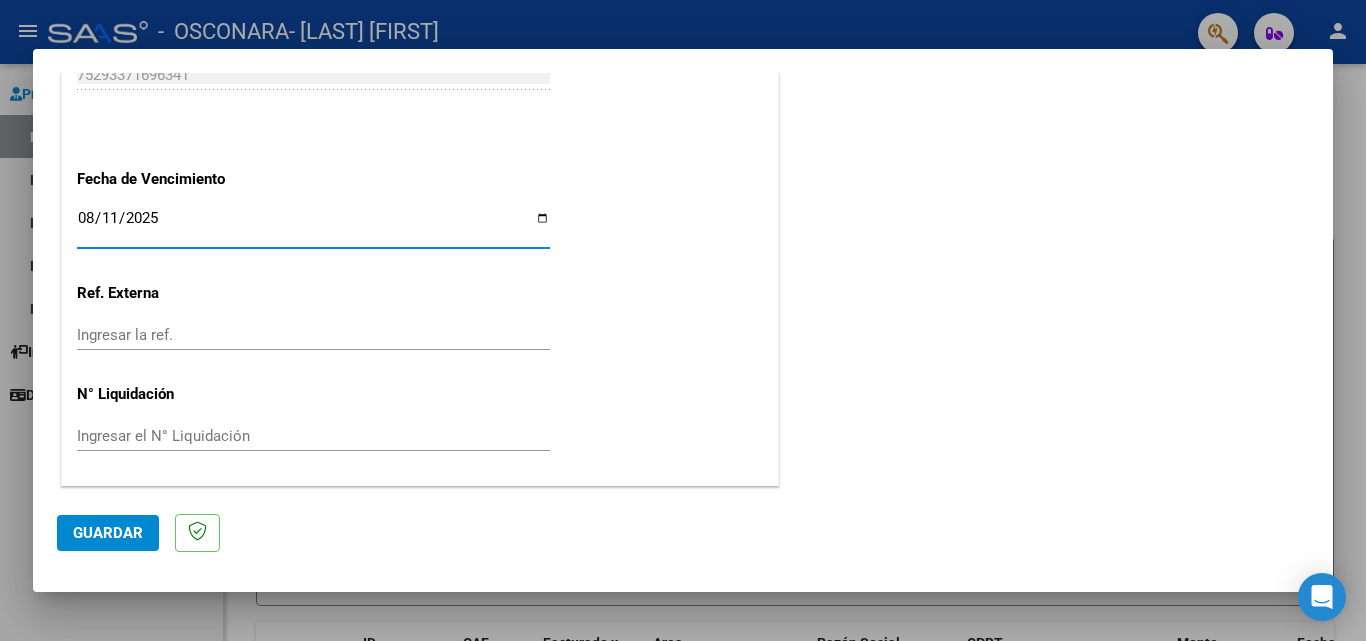 click on "Guardar" 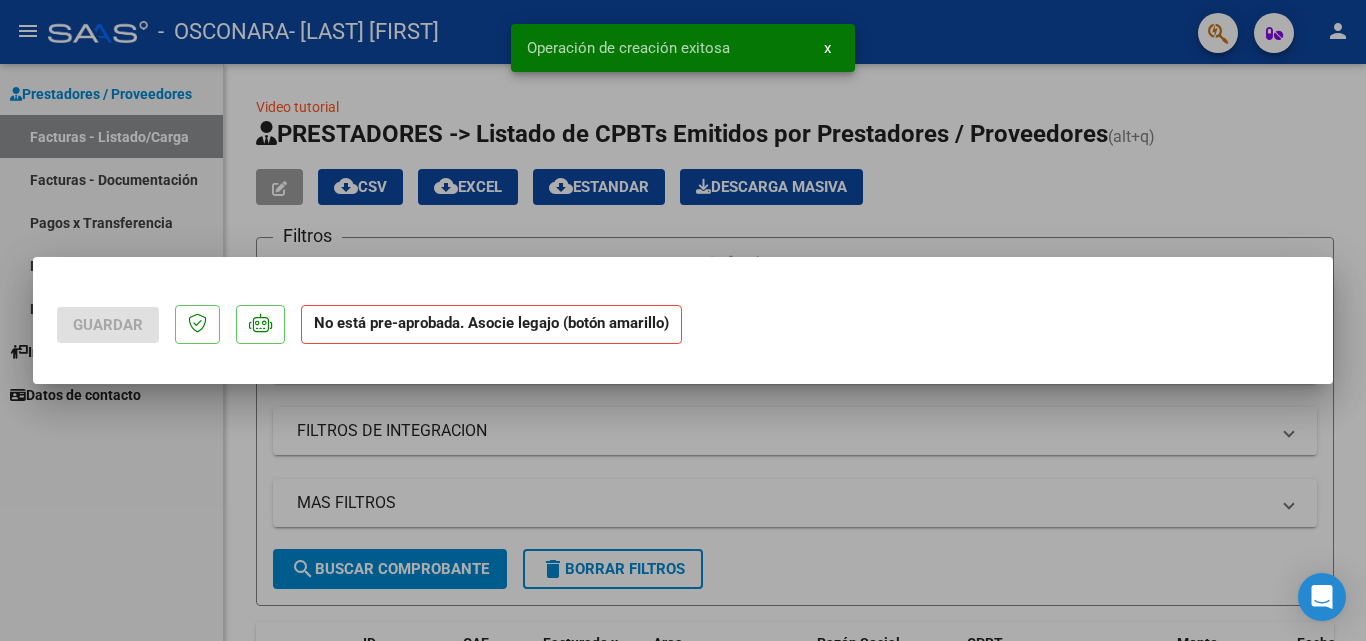 scroll, scrollTop: 0, scrollLeft: 0, axis: both 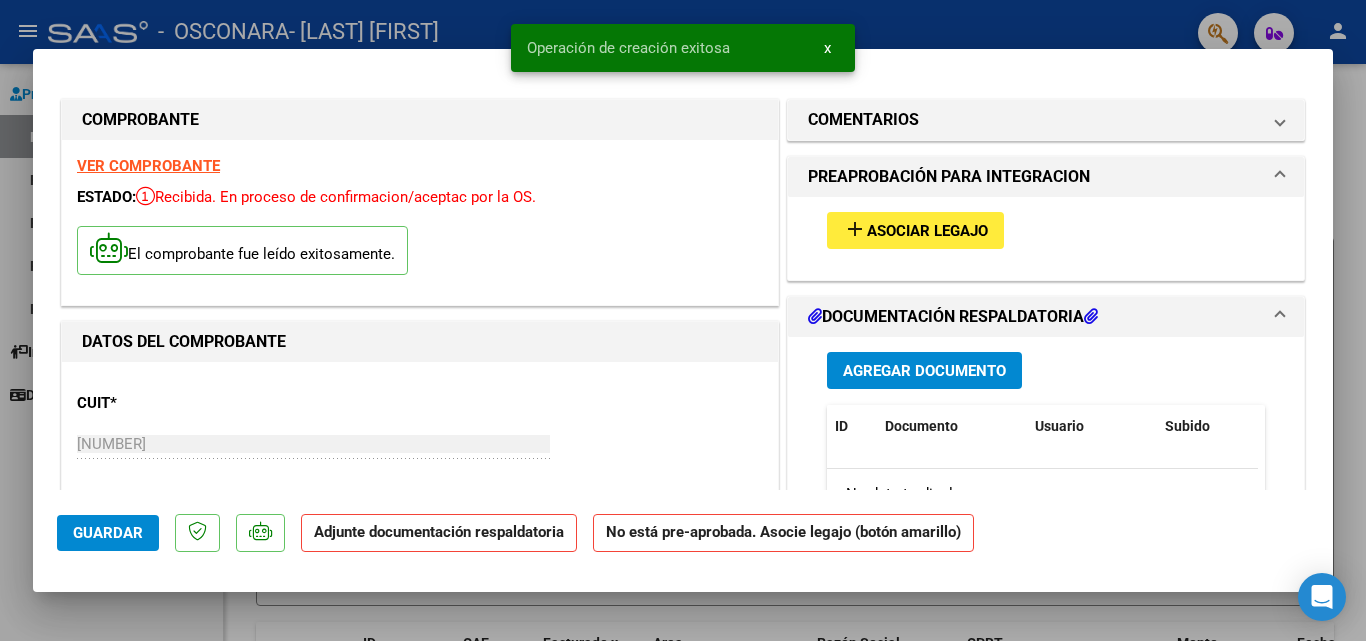 click on "Agregar Documento" at bounding box center (924, 371) 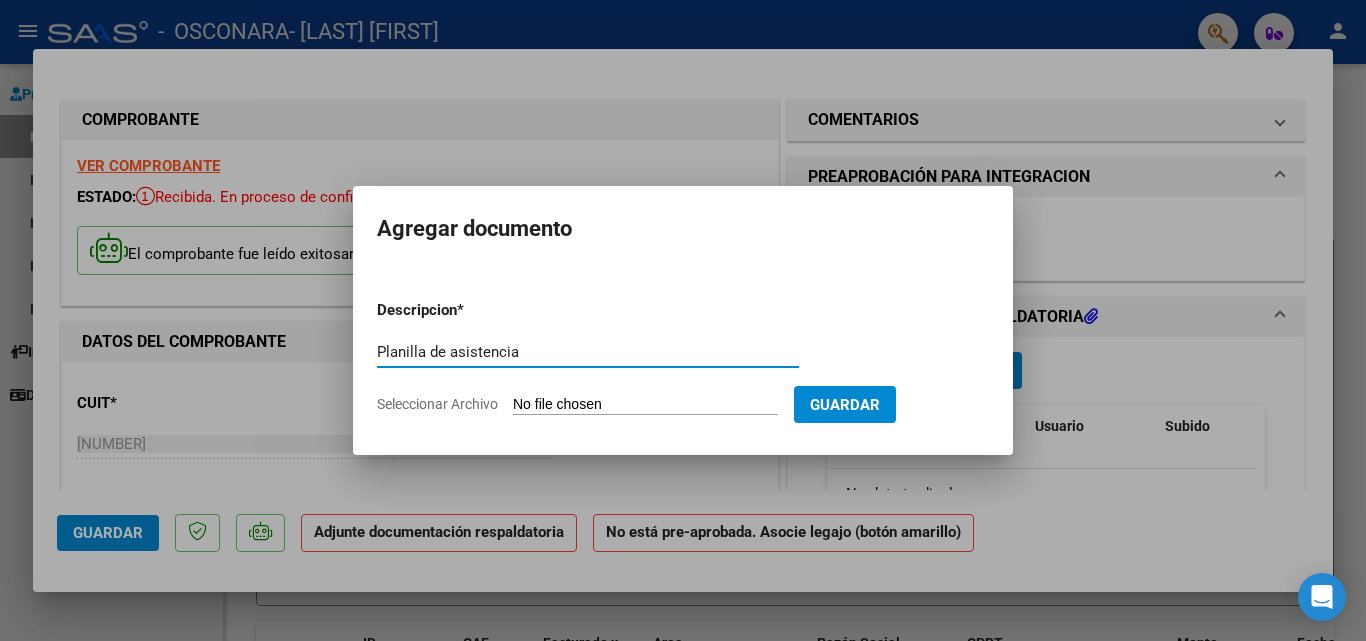 type on "Planilla de asistencia" 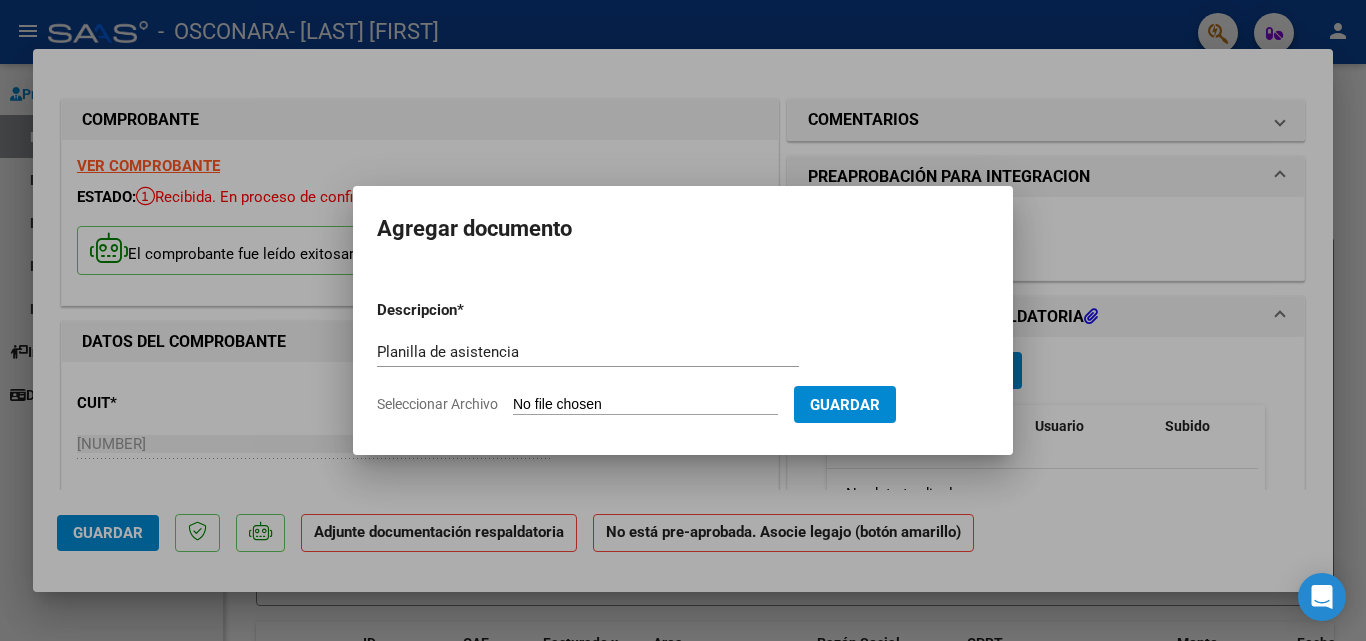 click on "Seleccionar Archivo" at bounding box center (645, 405) 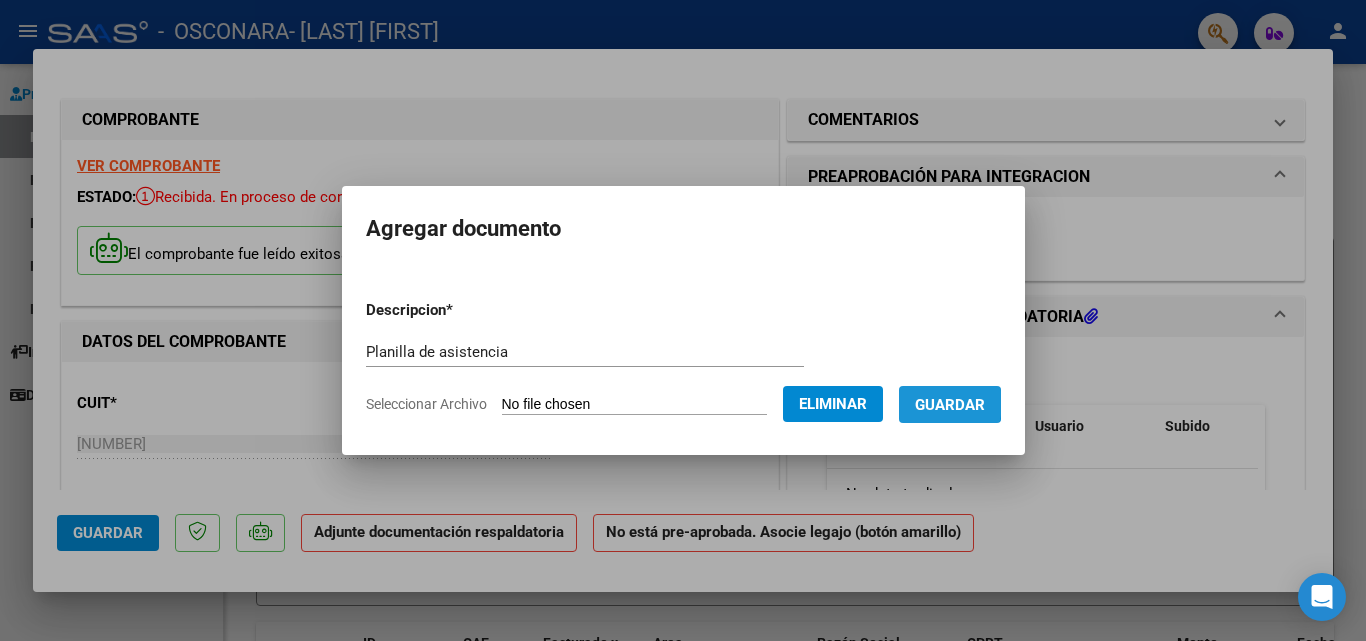 click on "Guardar" at bounding box center (950, 405) 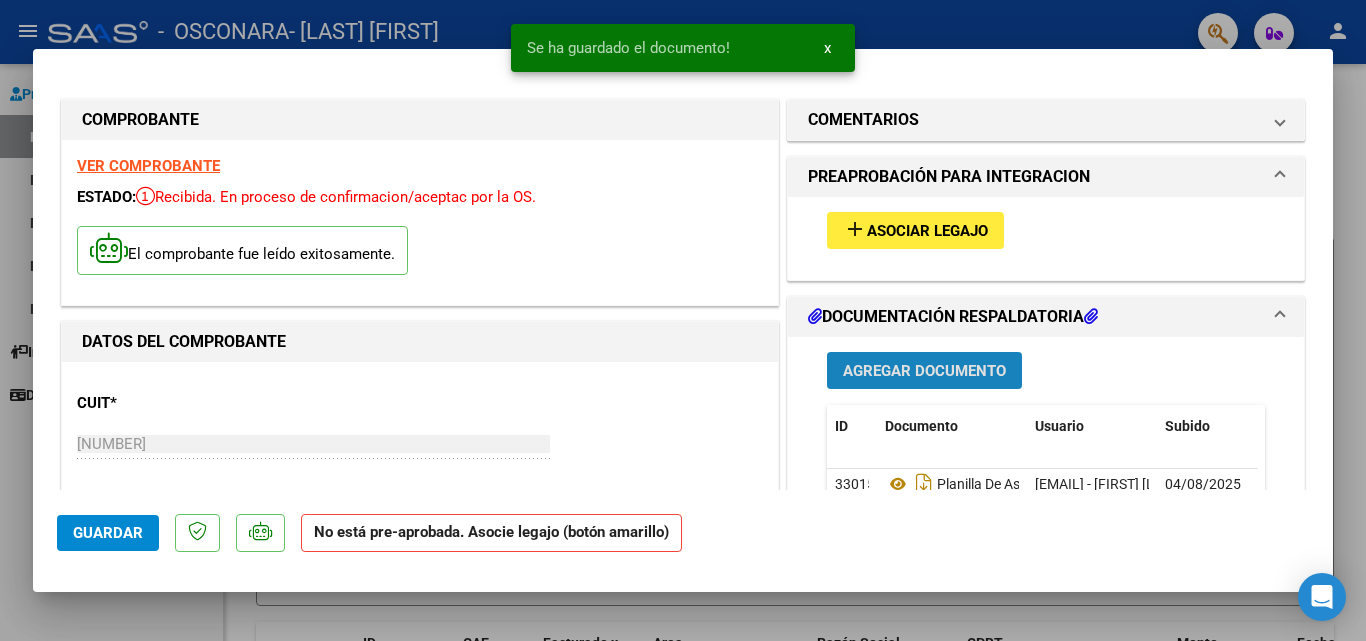 click on "Agregar Documento" at bounding box center (924, 371) 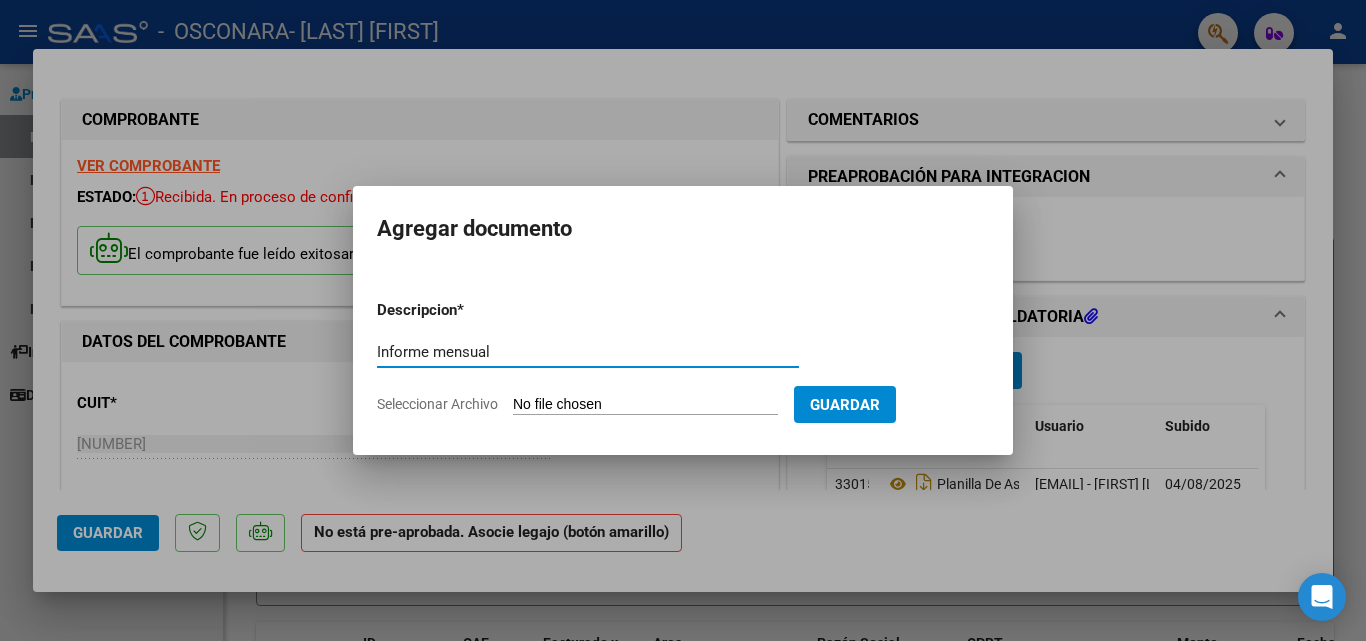 type on "Informe mensual" 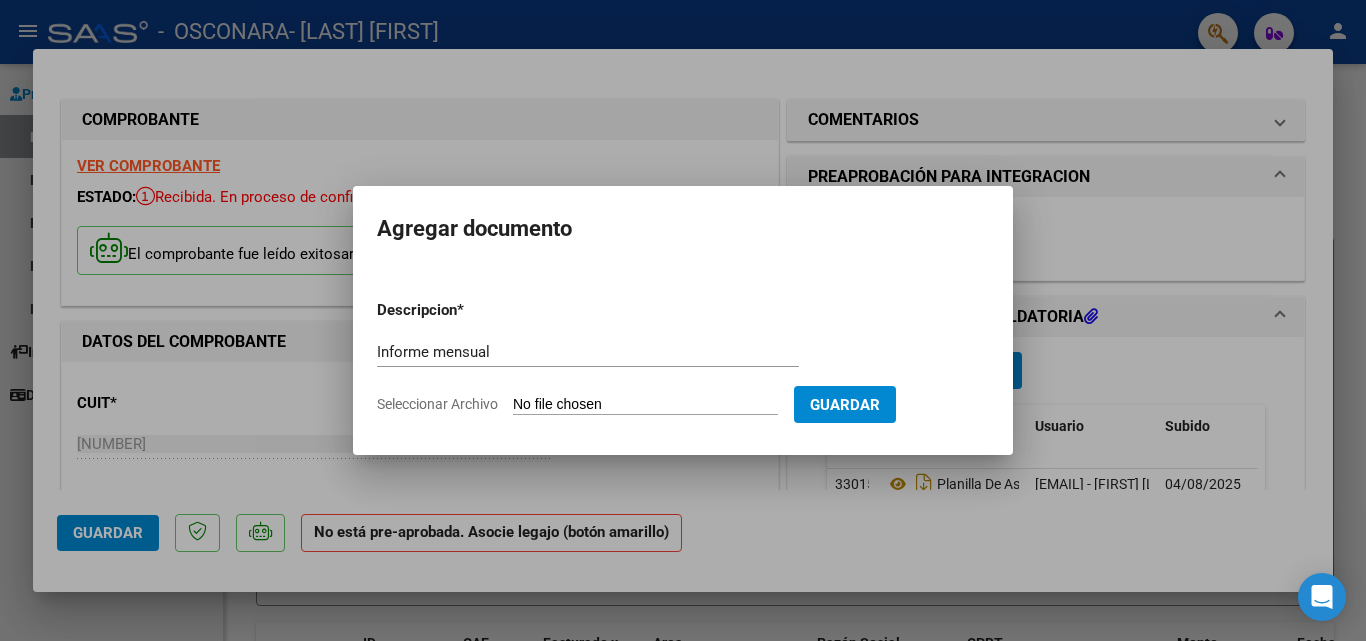 type on "C:\fakepath\[LAST] [FIRST] informe mensual .pdf" 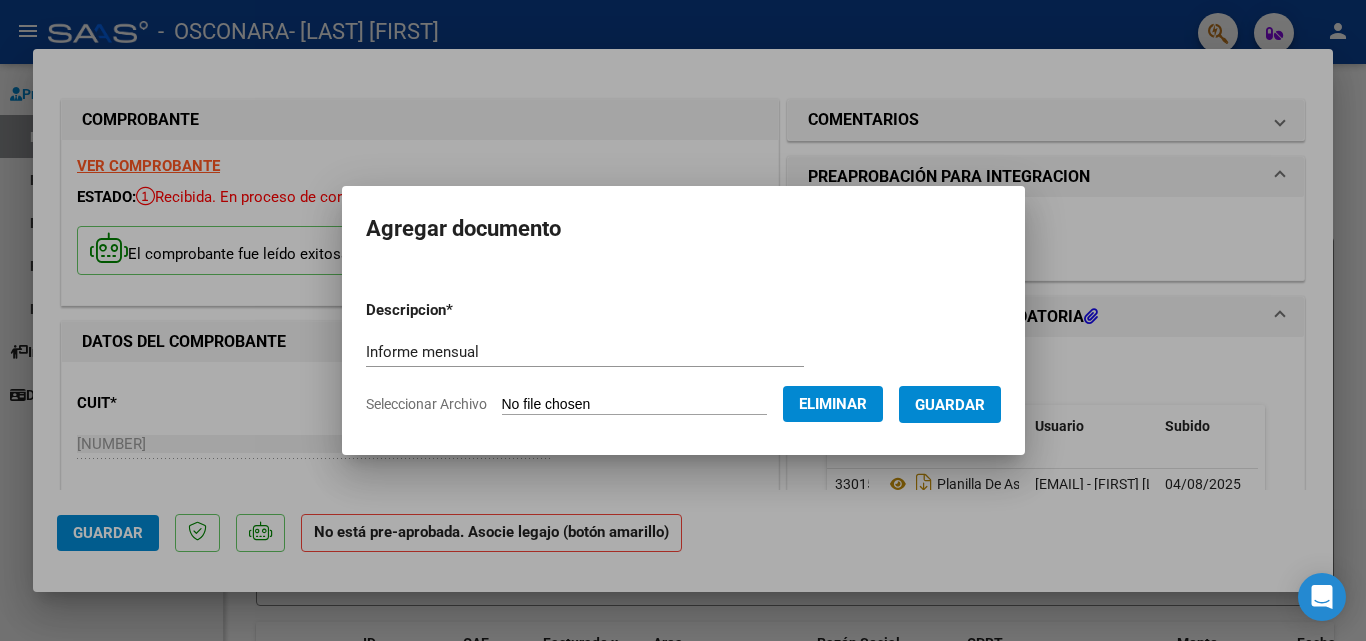 click on "Guardar" at bounding box center (950, 405) 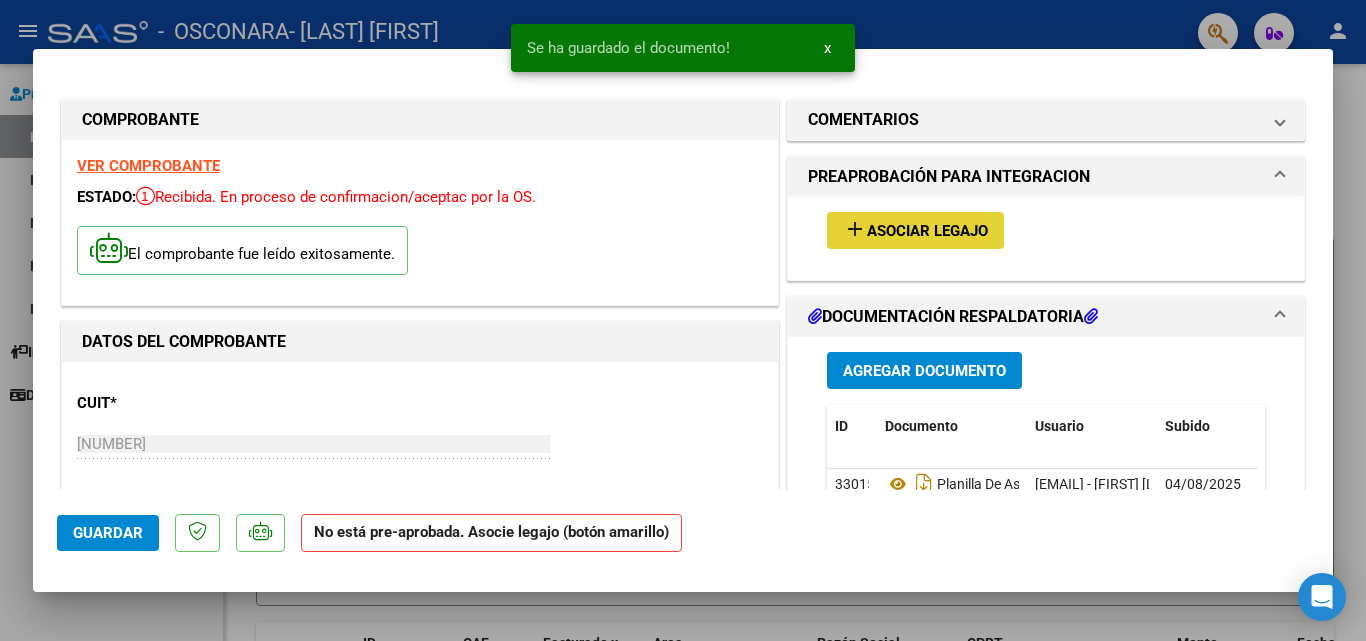 click on "Asociar Legajo" at bounding box center [927, 231] 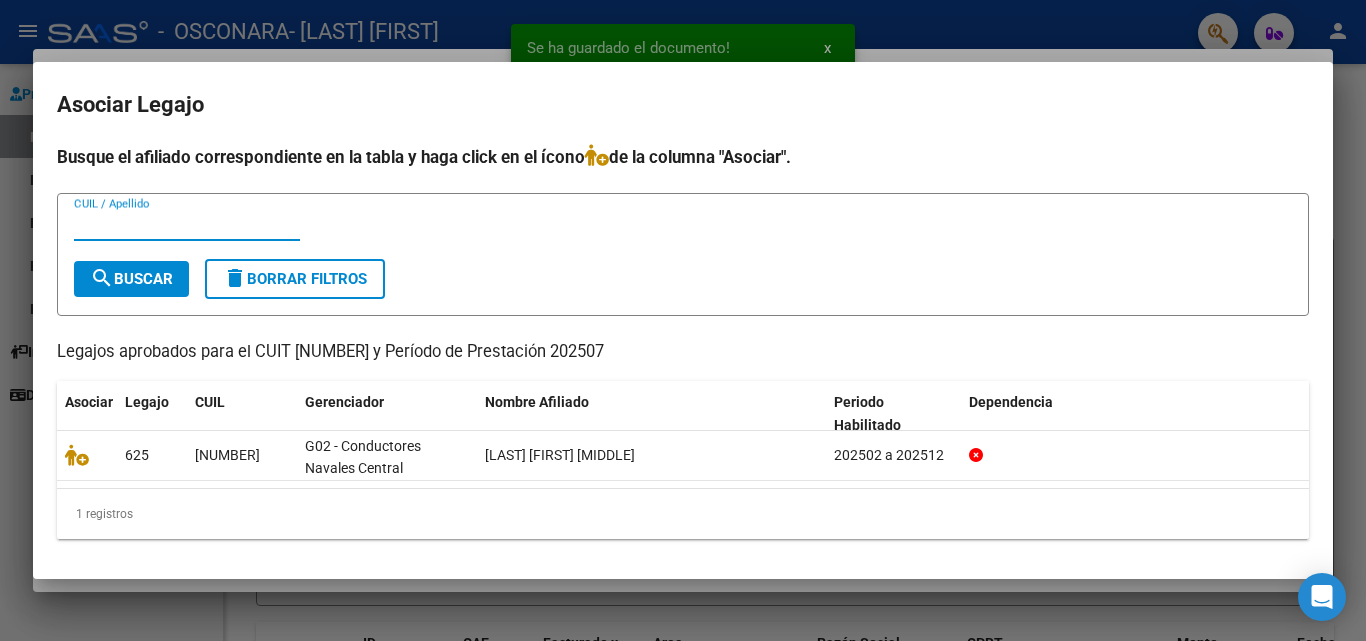 click at bounding box center [683, 320] 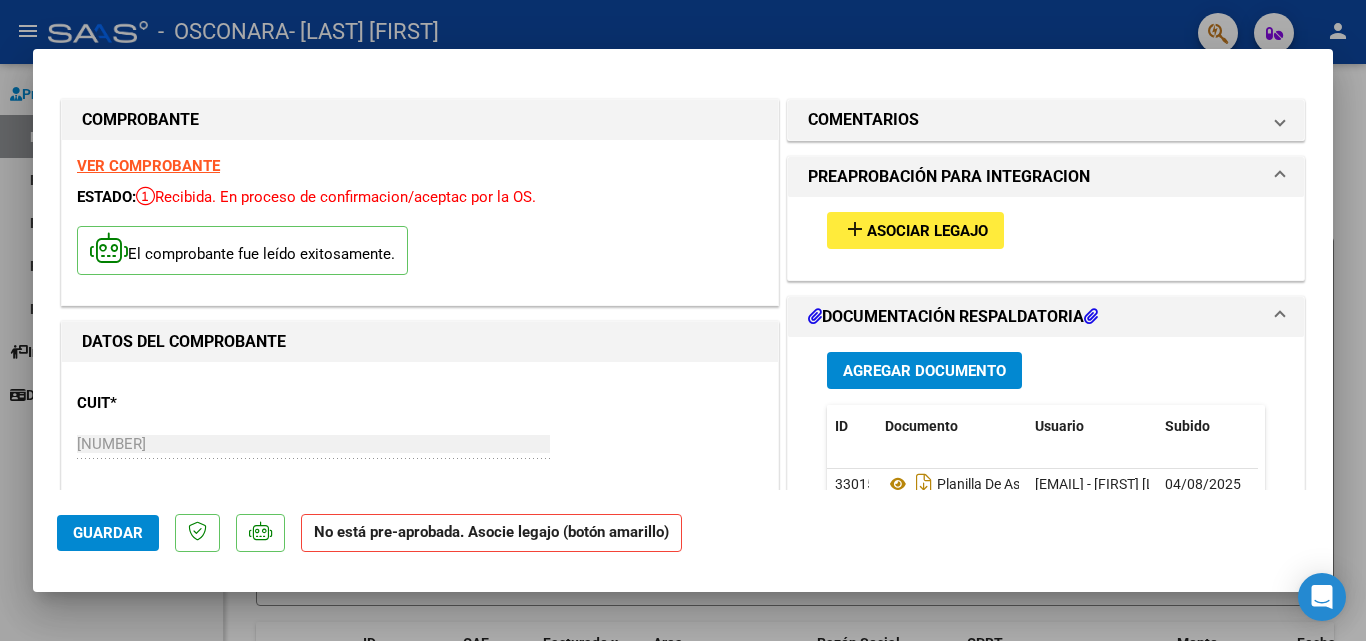 click on "Agregar Documento" at bounding box center [924, 371] 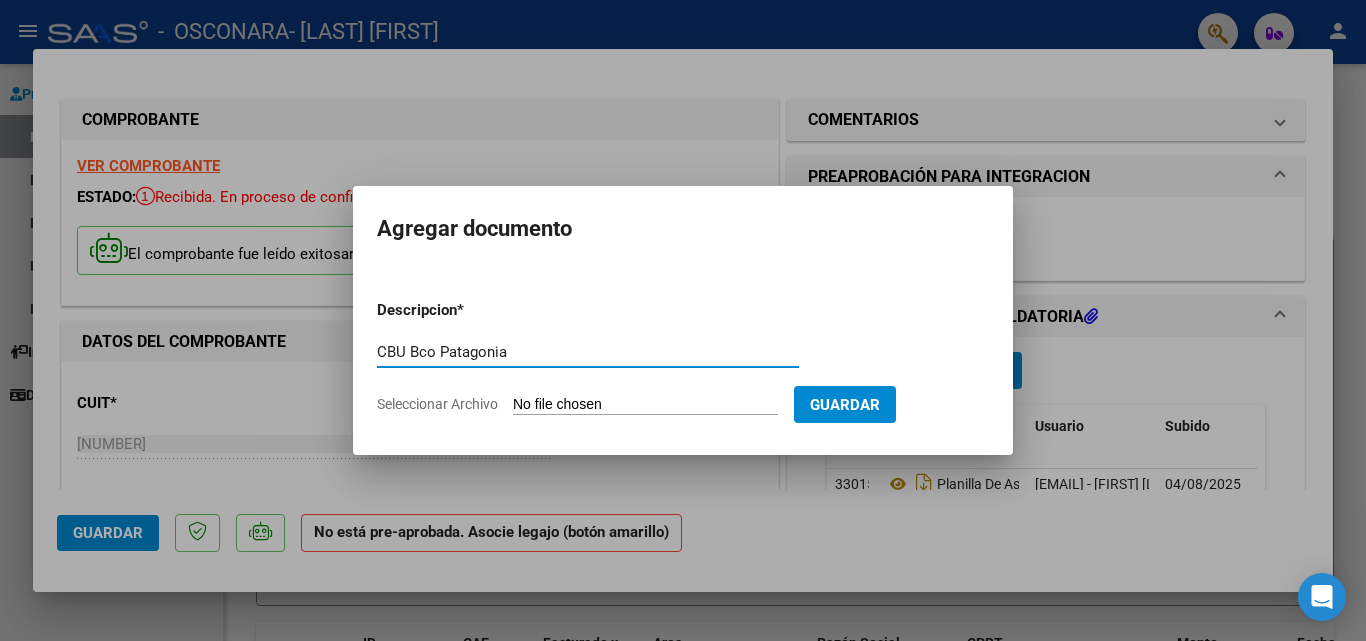 type on "CBU Bco Patagonia" 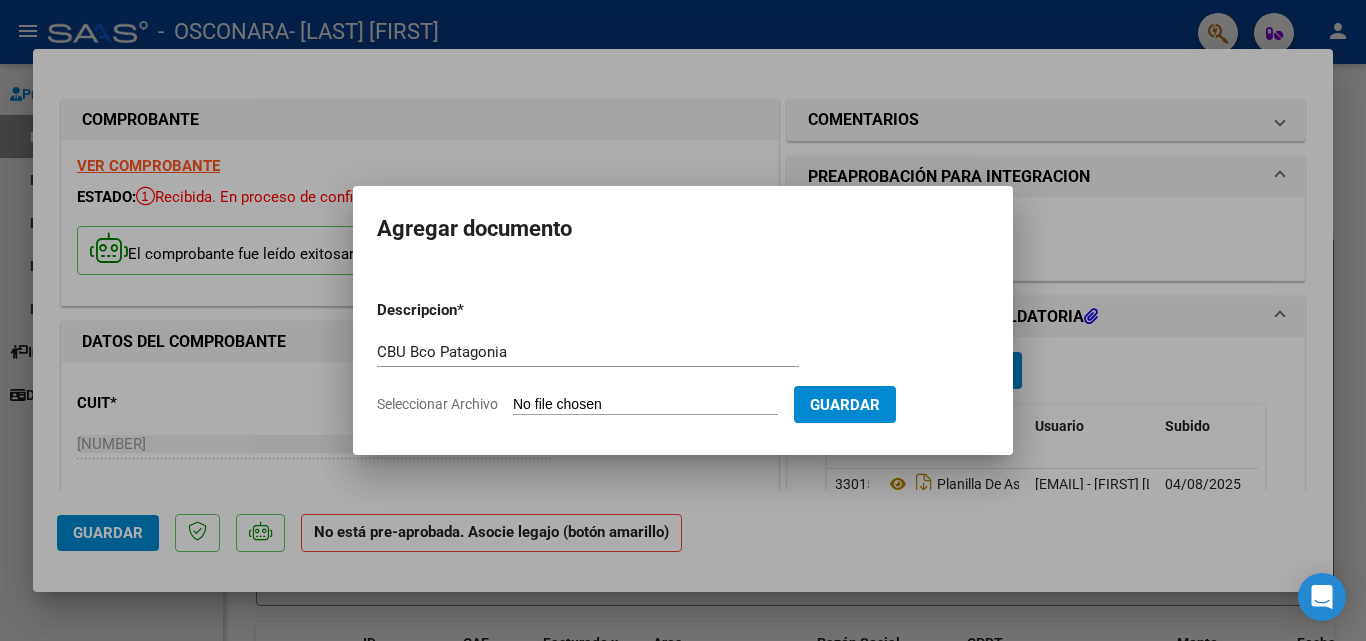 click on "Seleccionar Archivo" at bounding box center (645, 405) 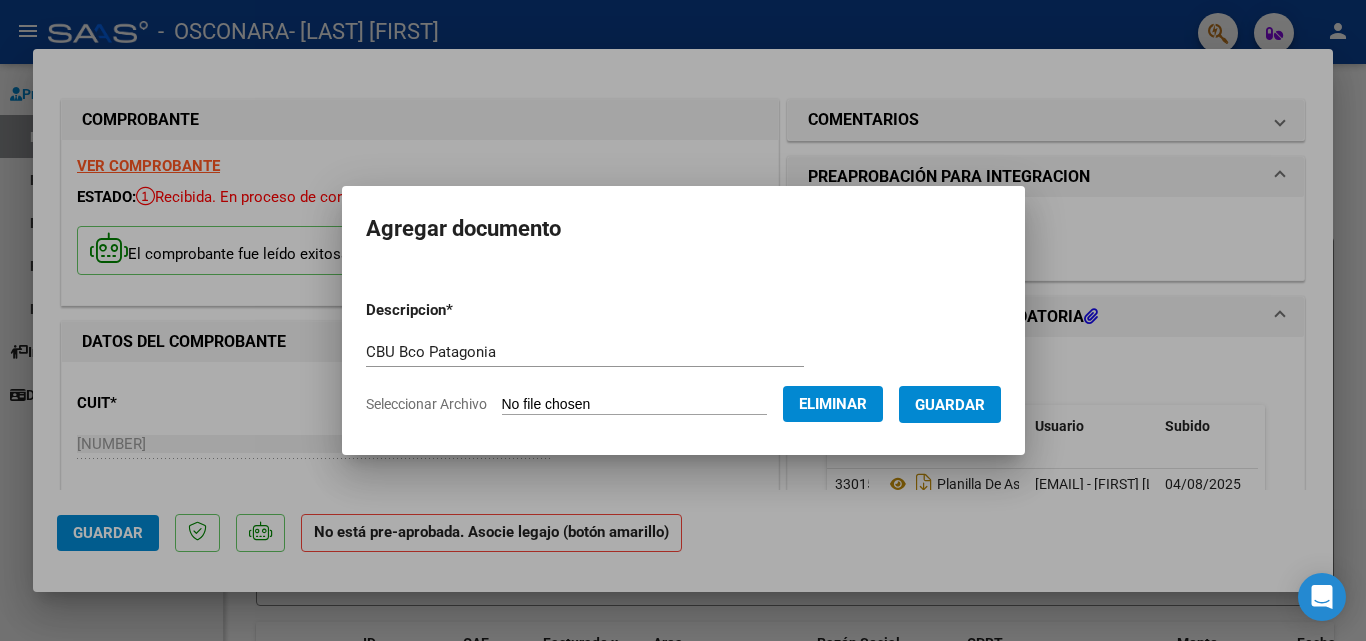 click on "Guardar" at bounding box center [950, 405] 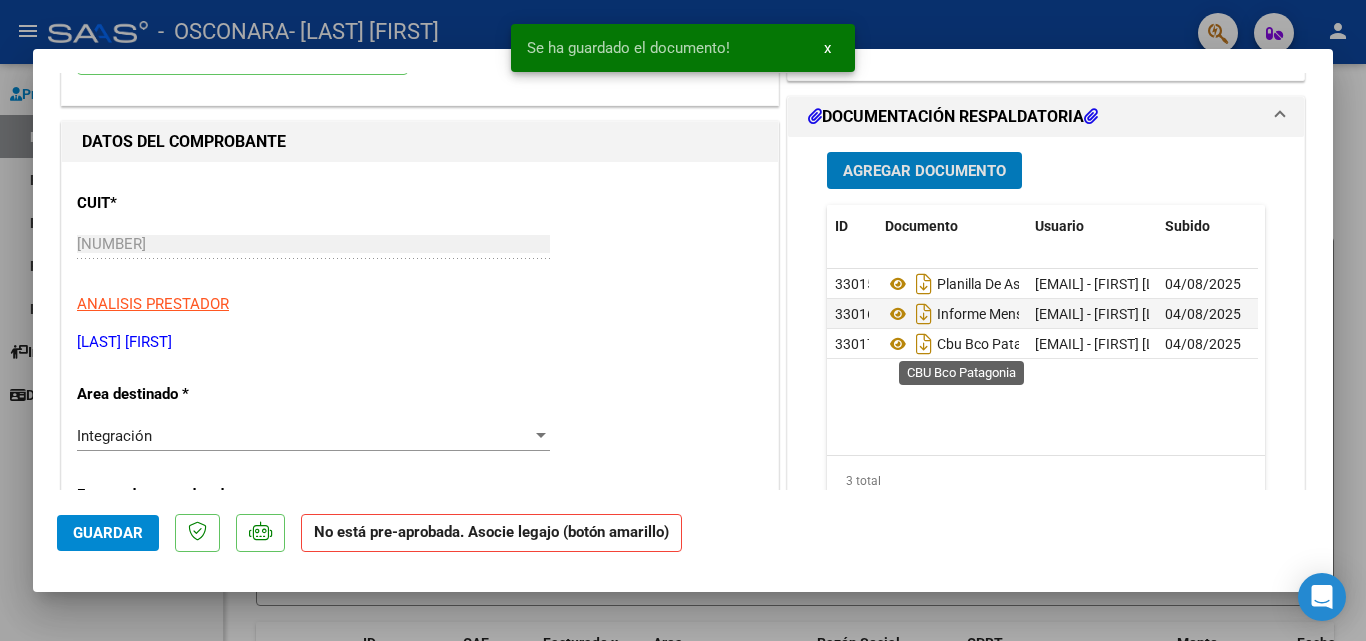 scroll, scrollTop: 100, scrollLeft: 0, axis: vertical 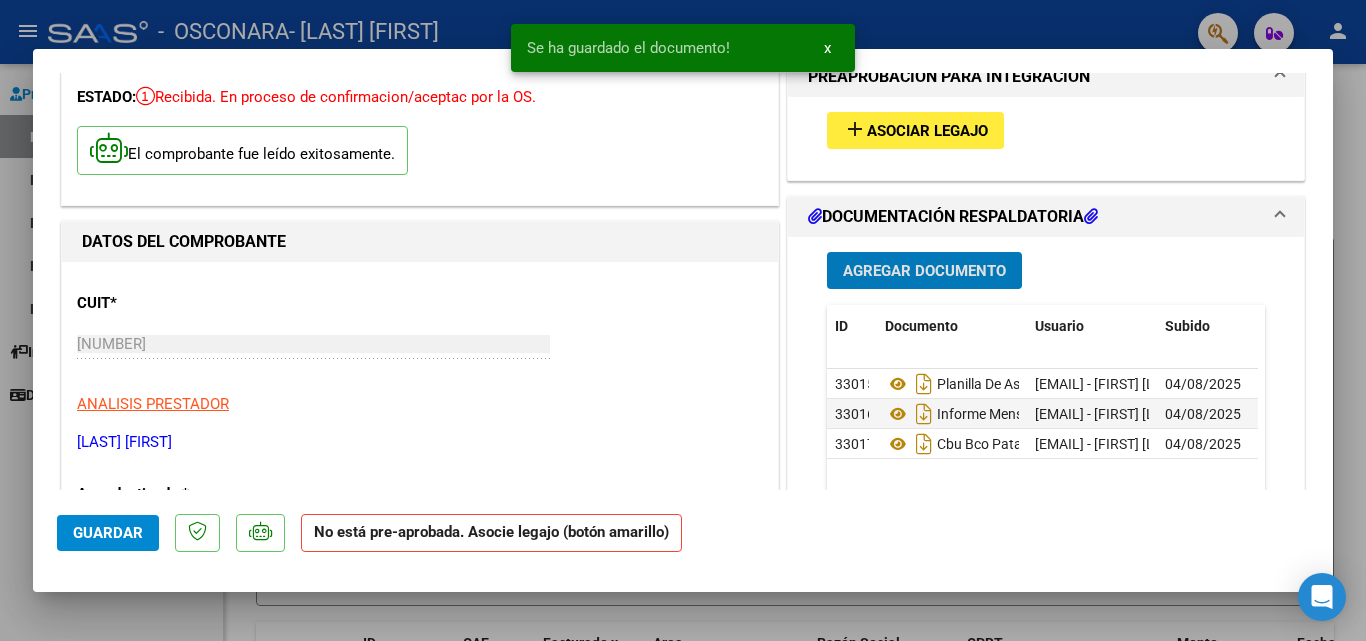 click on "Asociar Legajo" at bounding box center [927, 131] 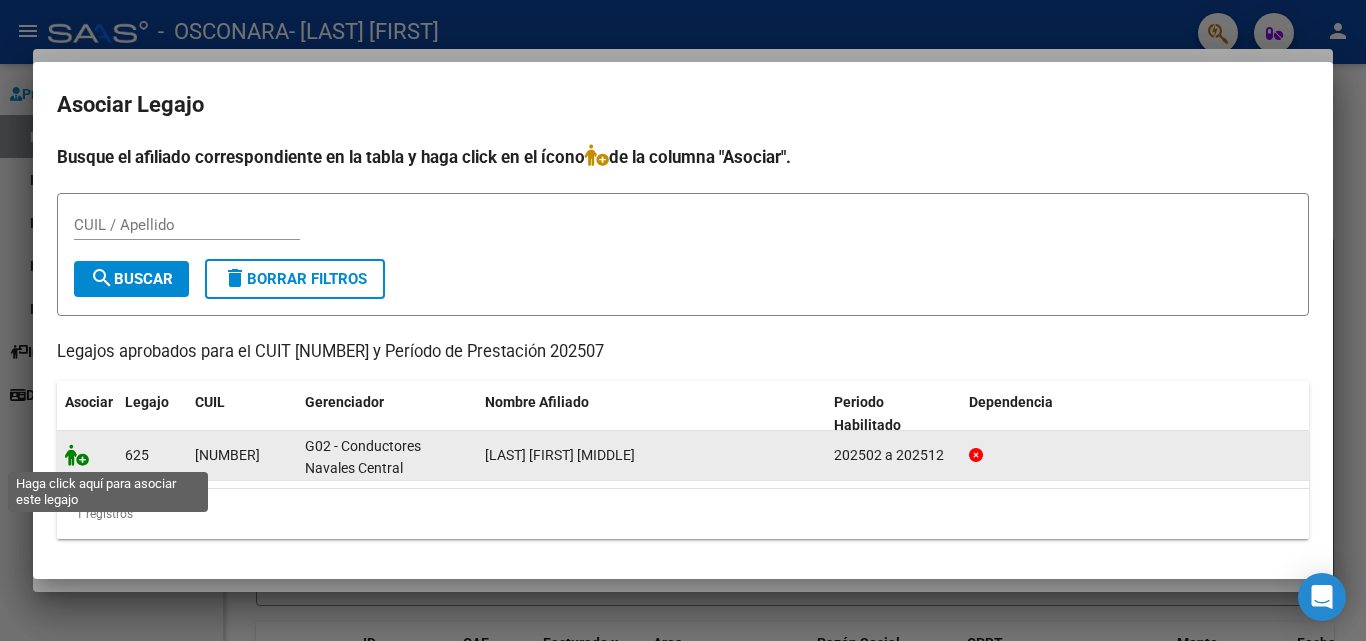 click 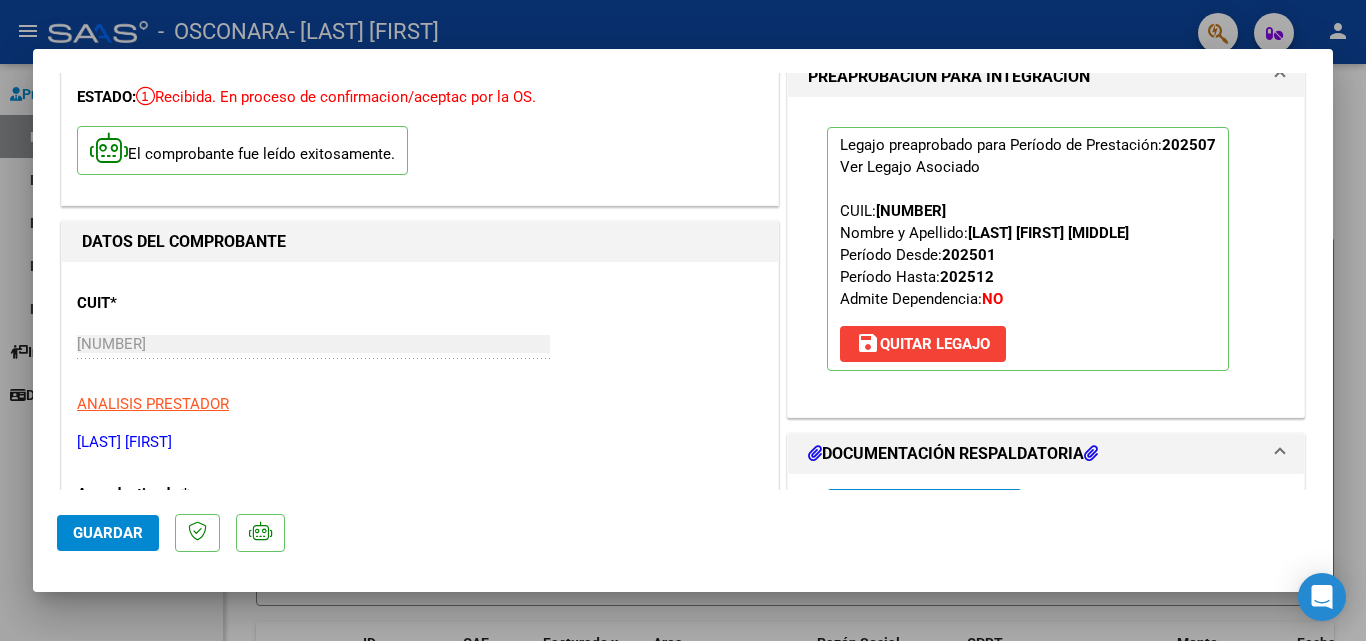 click on "Guardar" 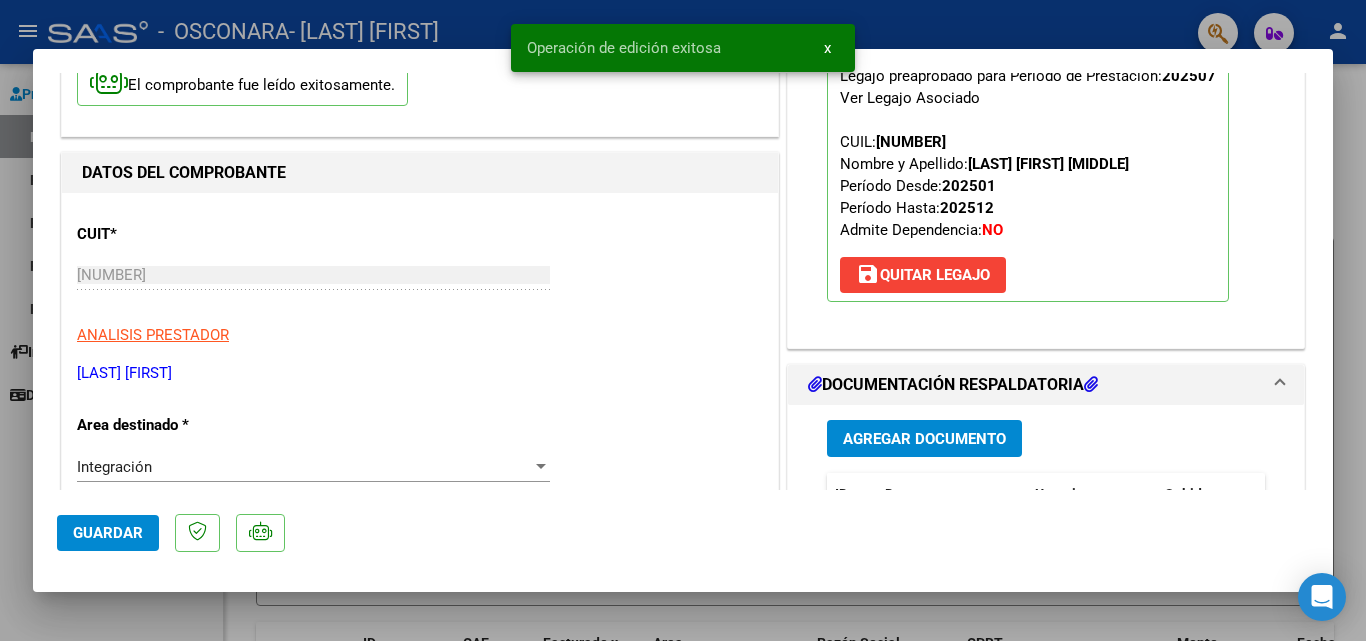 scroll, scrollTop: 300, scrollLeft: 0, axis: vertical 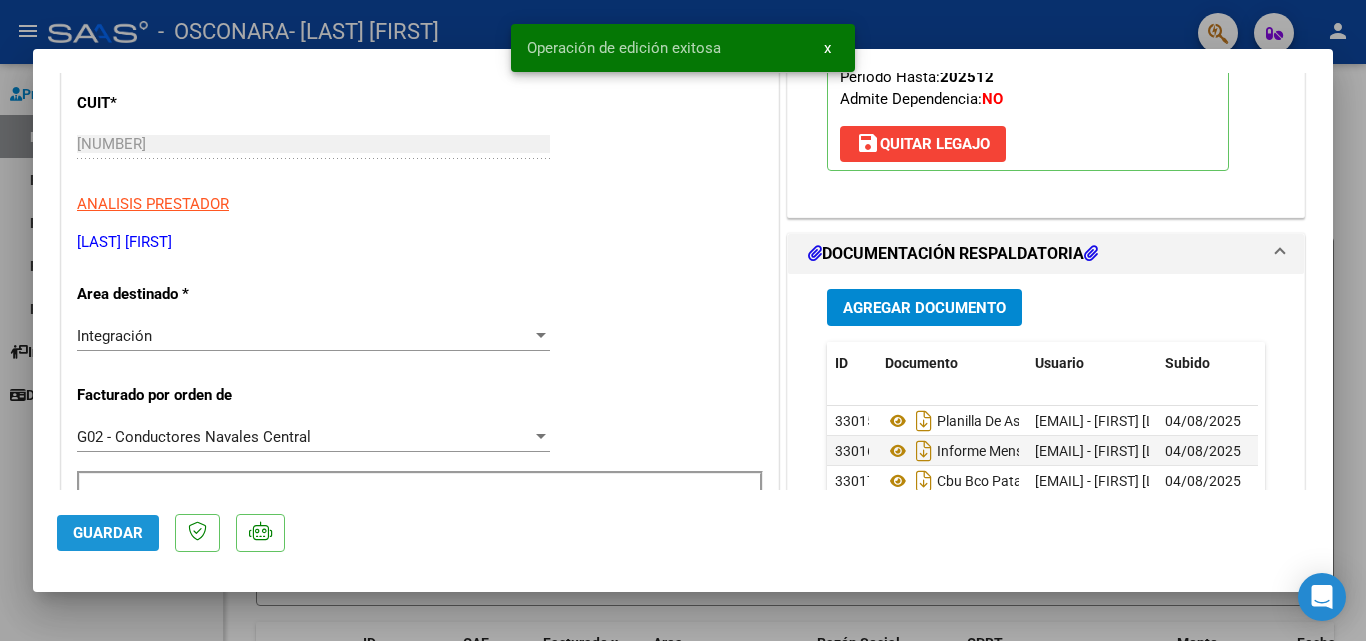 click on "Guardar" 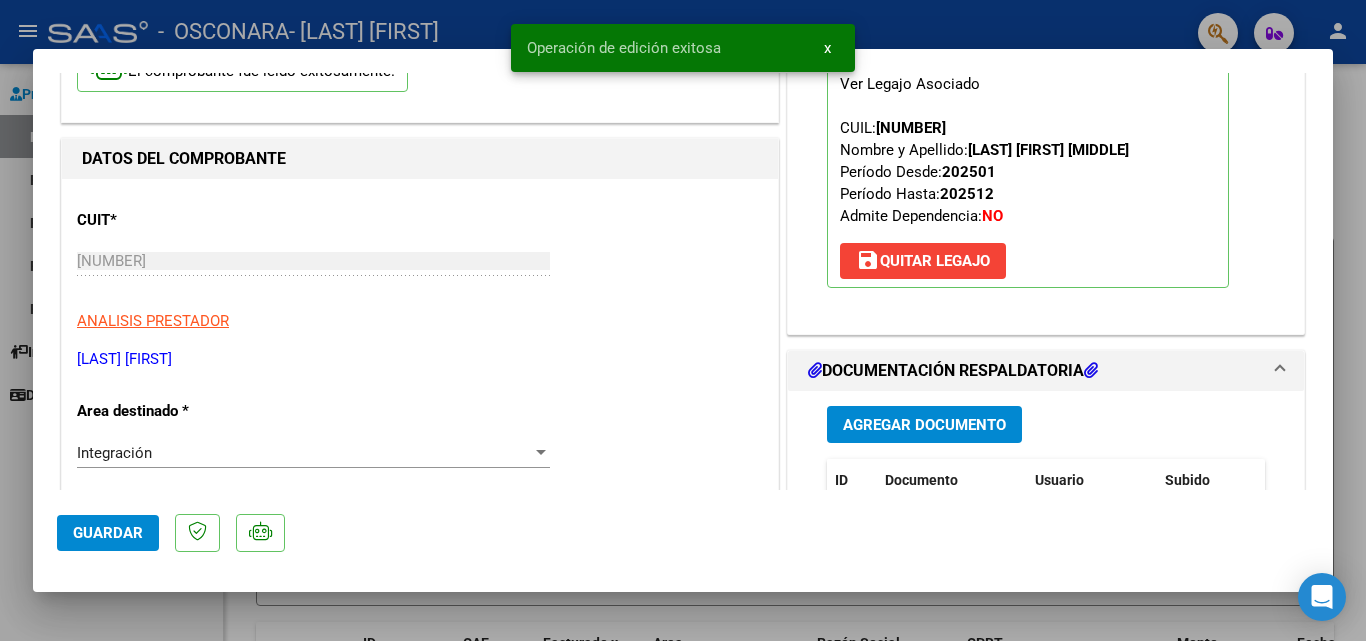 scroll, scrollTop: 0, scrollLeft: 0, axis: both 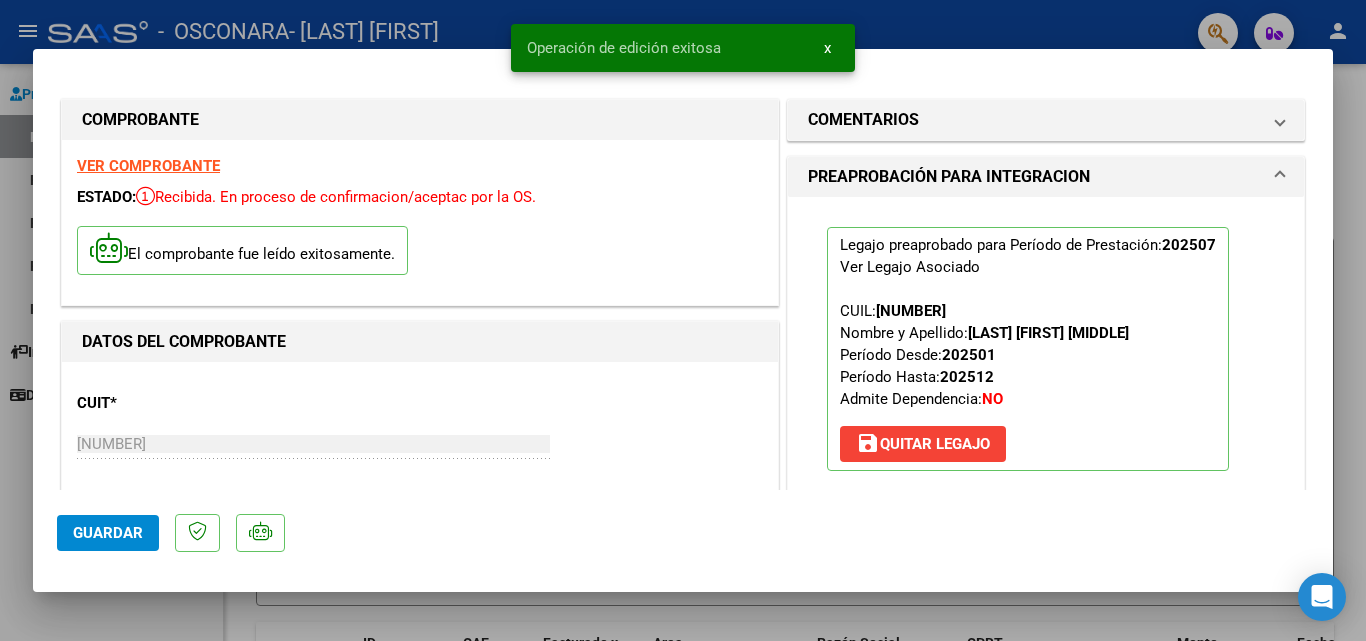 click at bounding box center (683, 320) 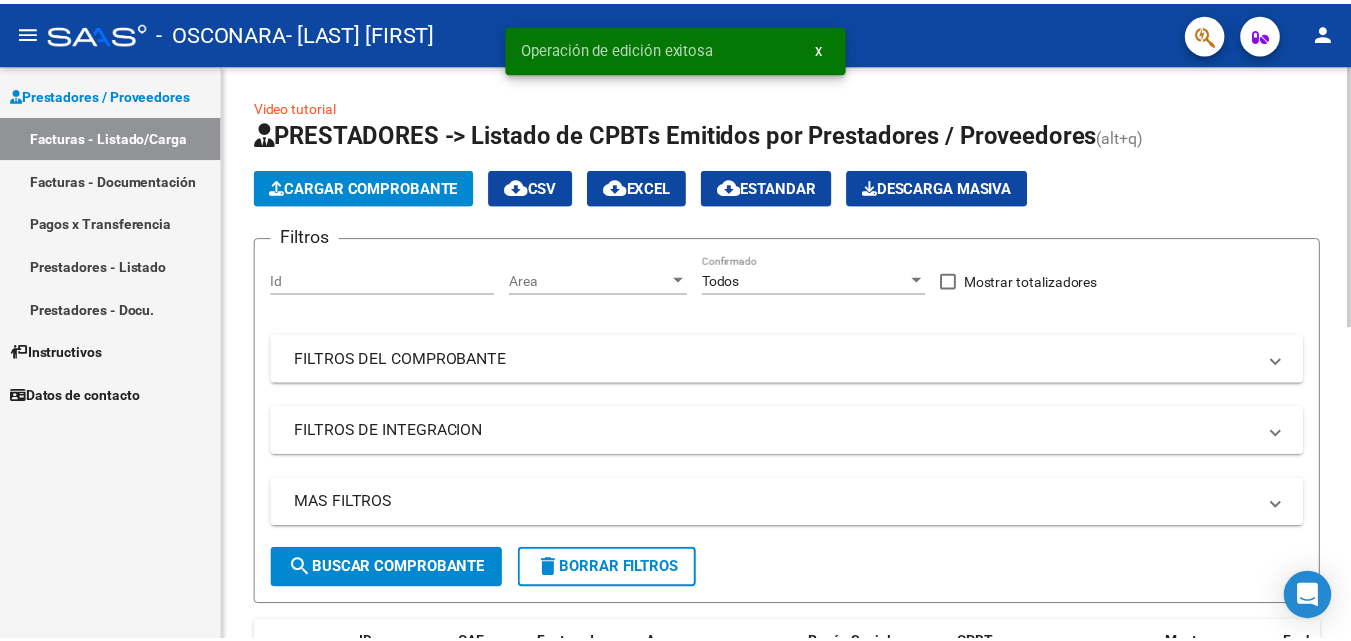 scroll, scrollTop: 200, scrollLeft: 0, axis: vertical 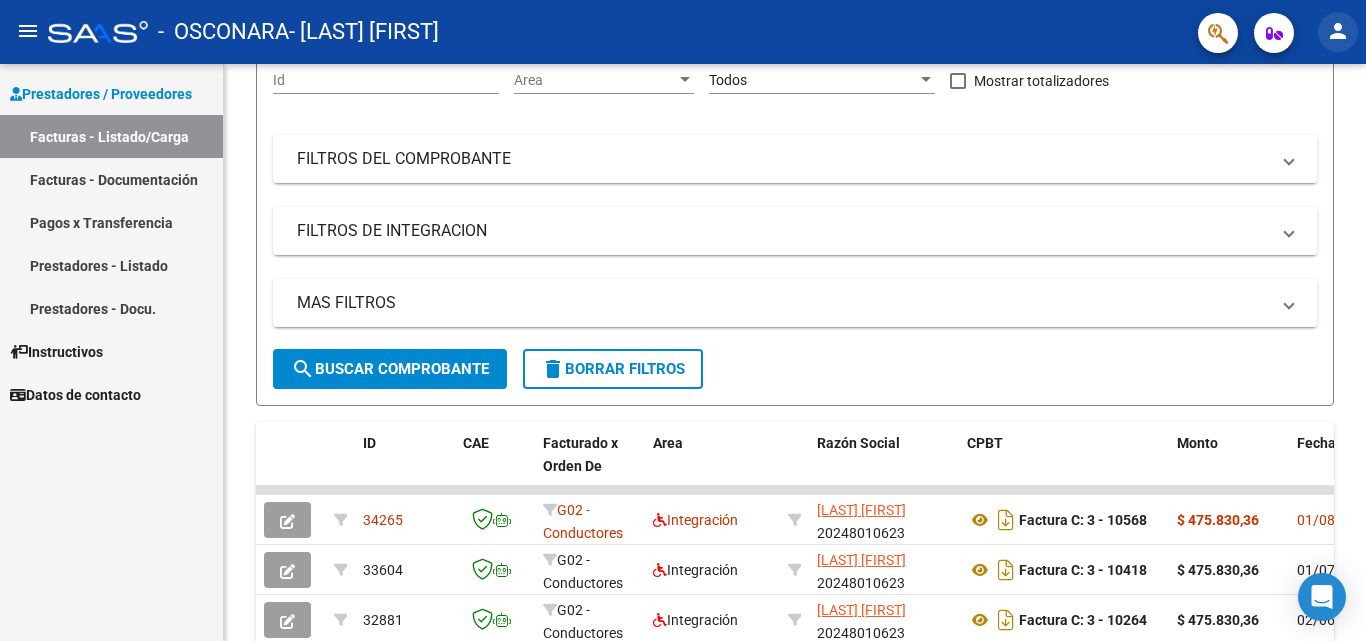 click on "person" 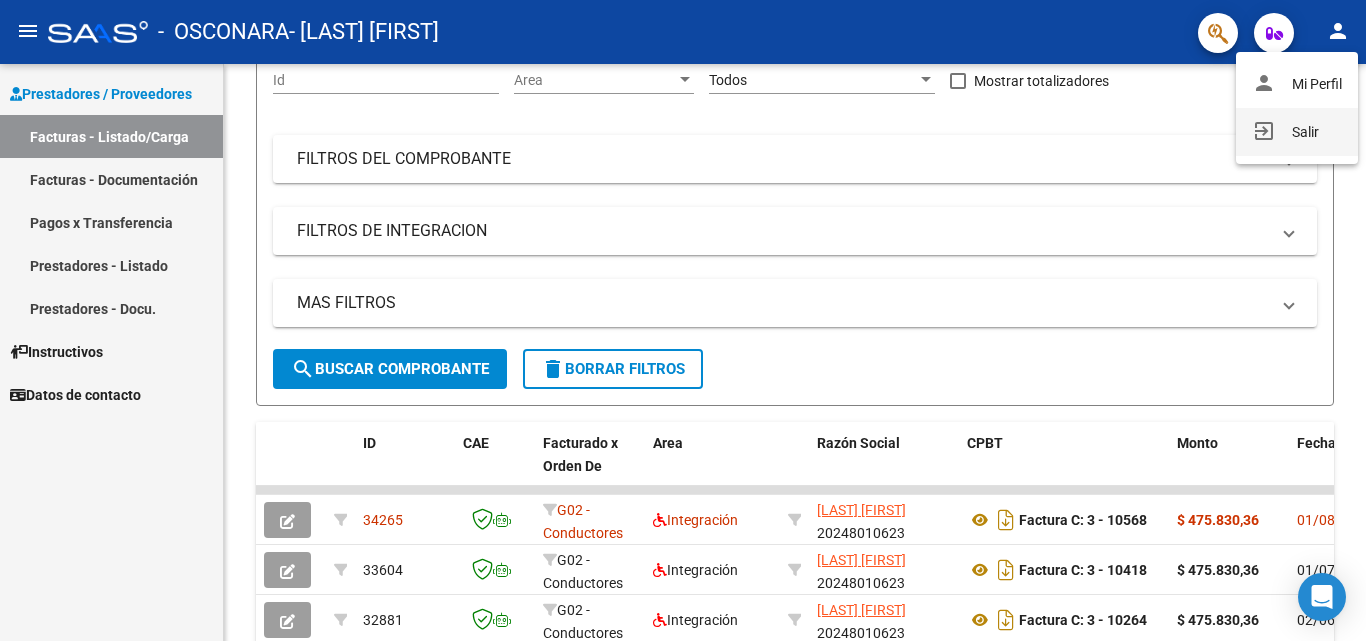 click on "exit_to_app  Salir" at bounding box center [1297, 132] 